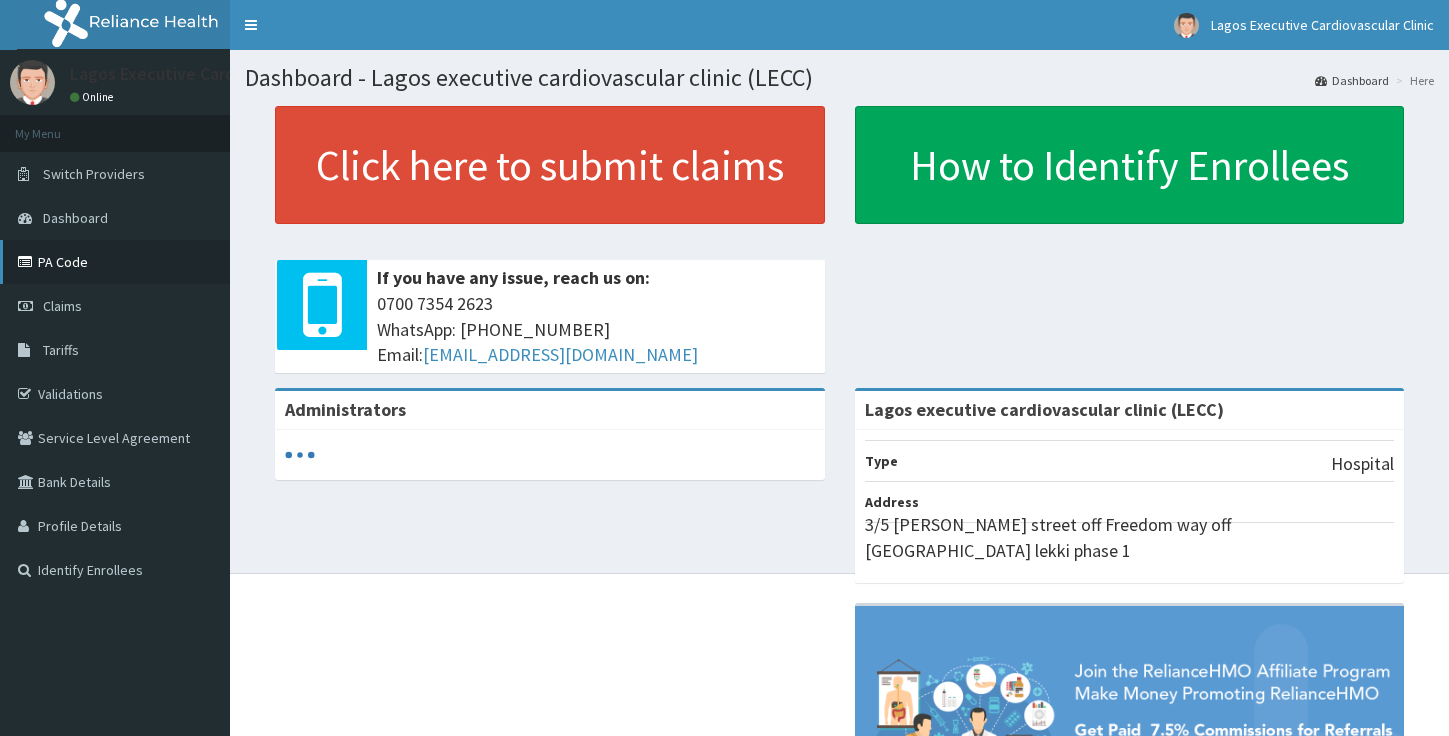 scroll, scrollTop: 0, scrollLeft: 0, axis: both 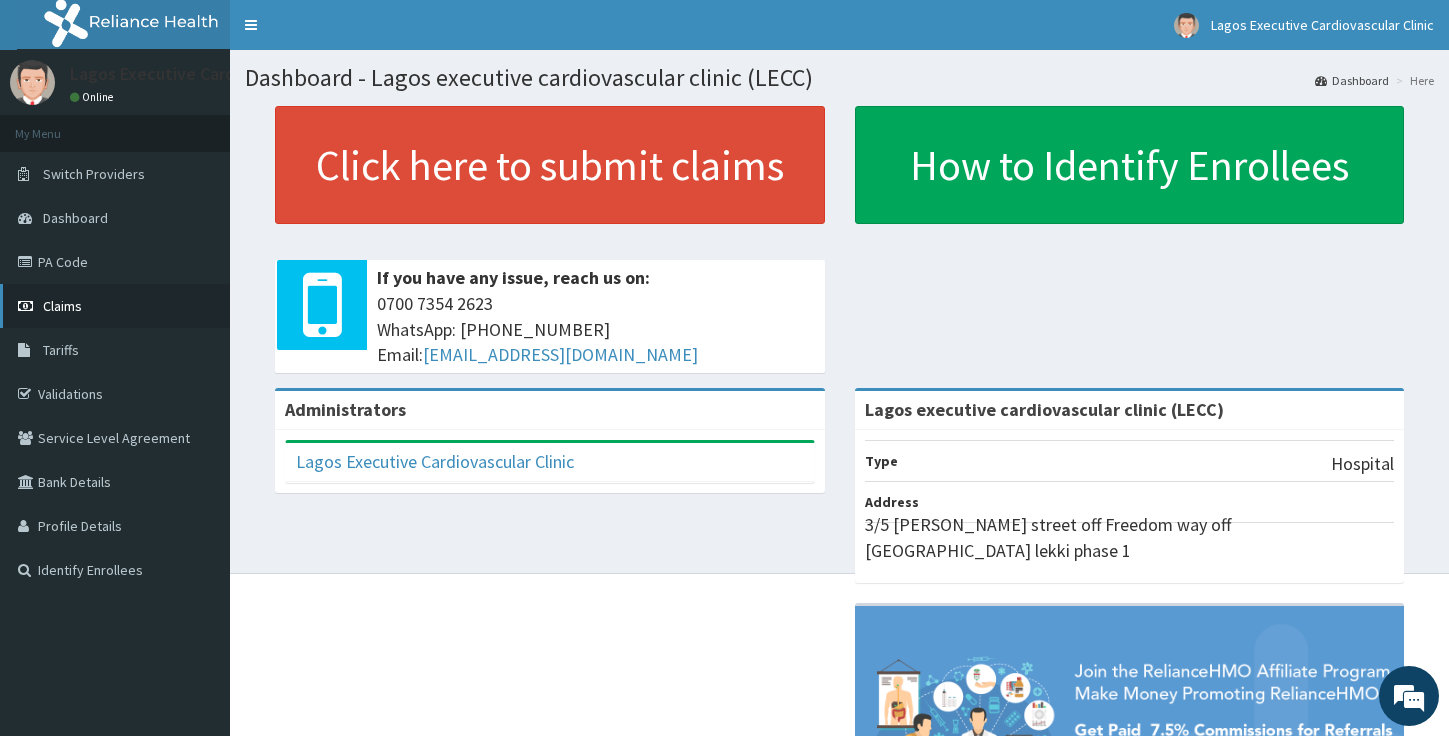 click on "Claims" at bounding box center [62, 306] 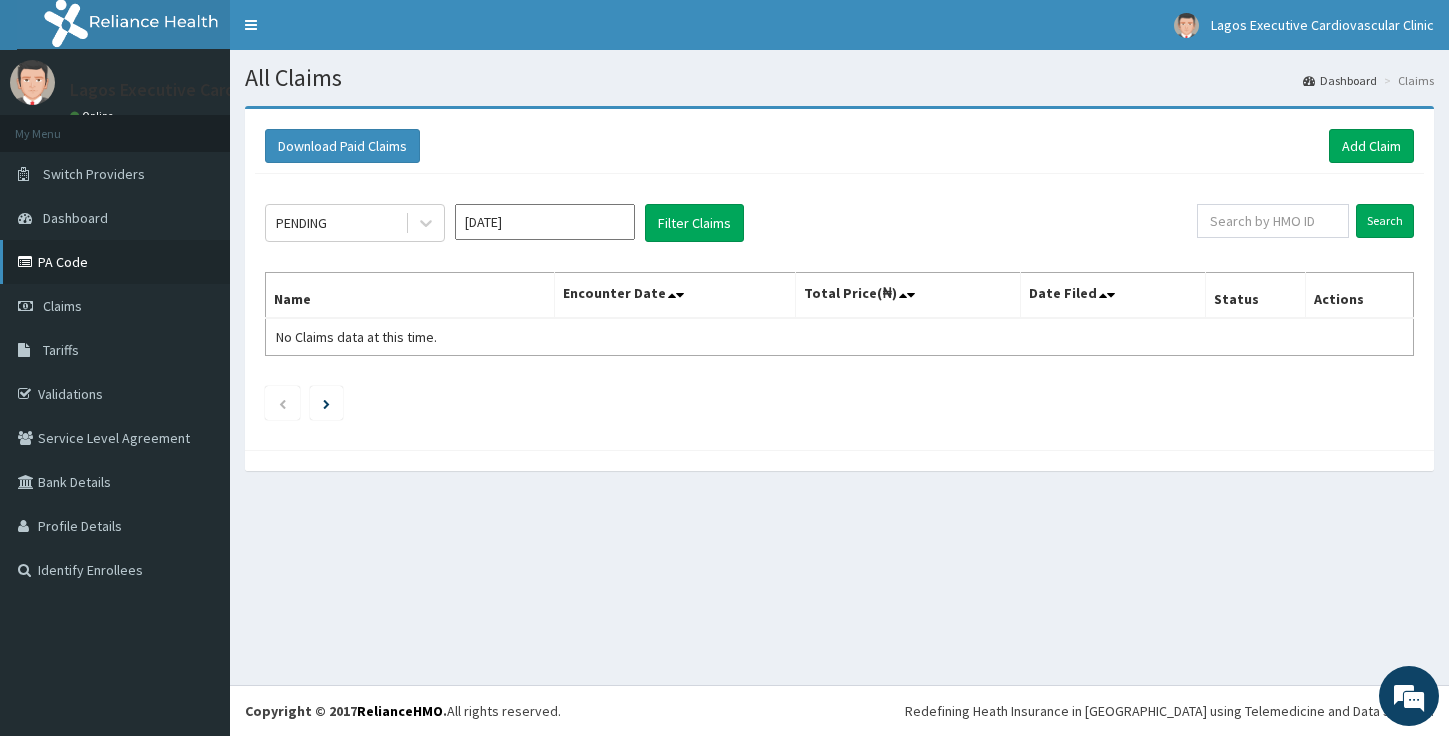 scroll, scrollTop: 0, scrollLeft: 0, axis: both 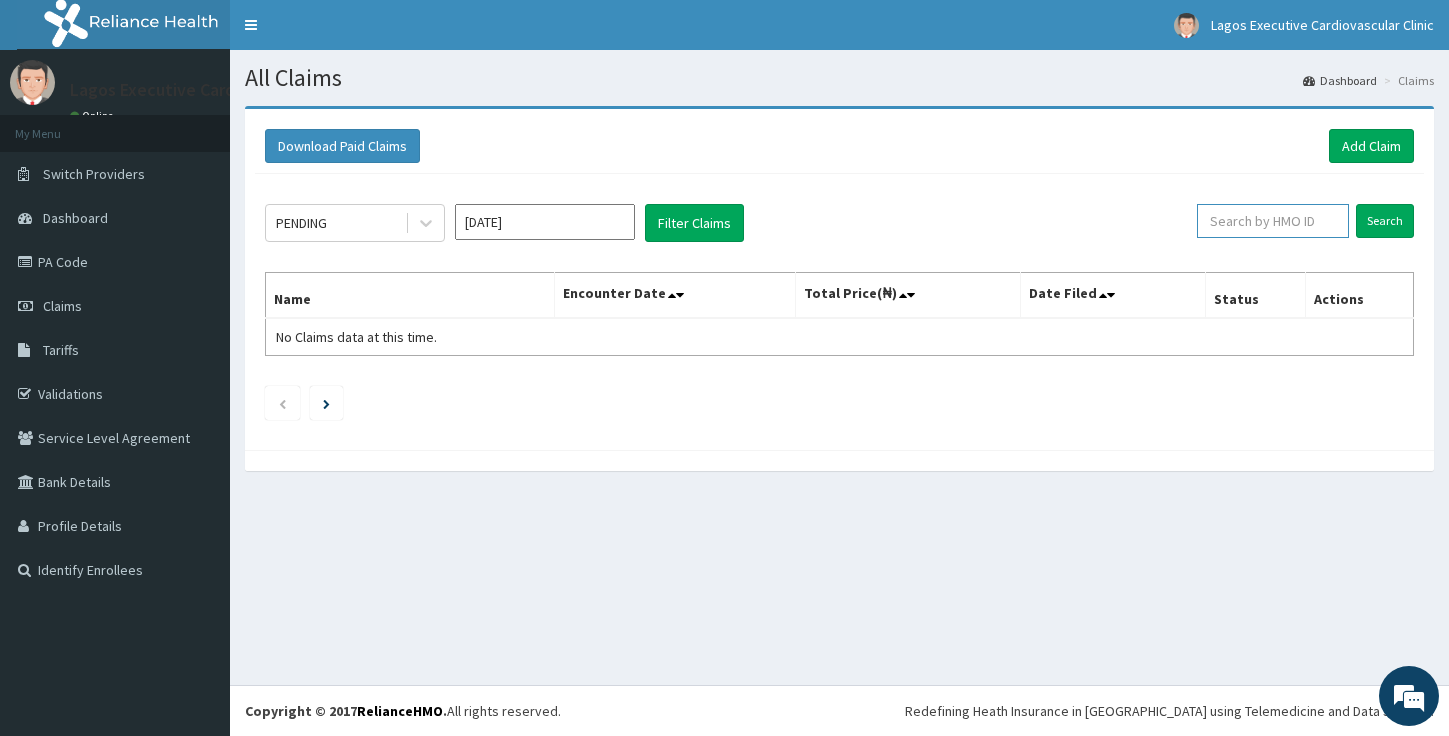 click at bounding box center [1273, 221] 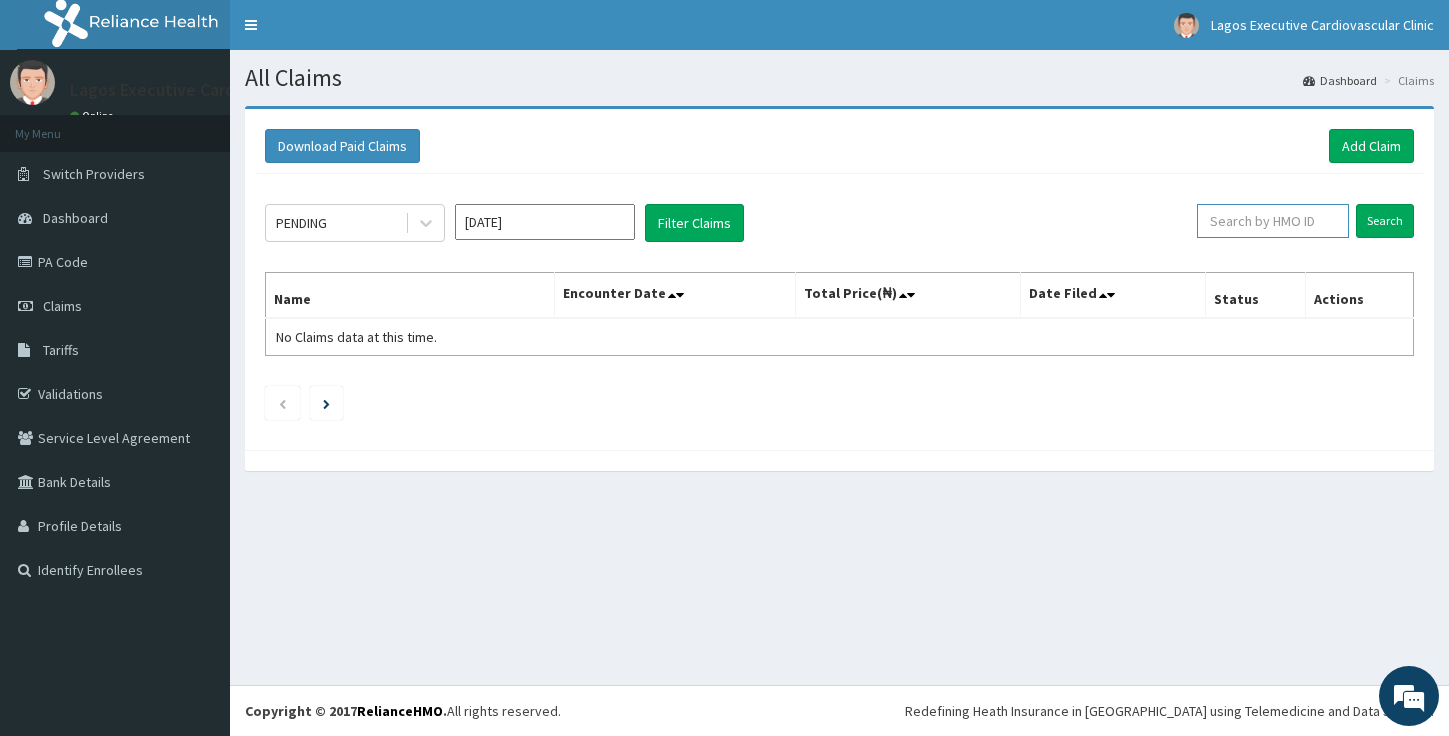 paste on "RET/23251/A" 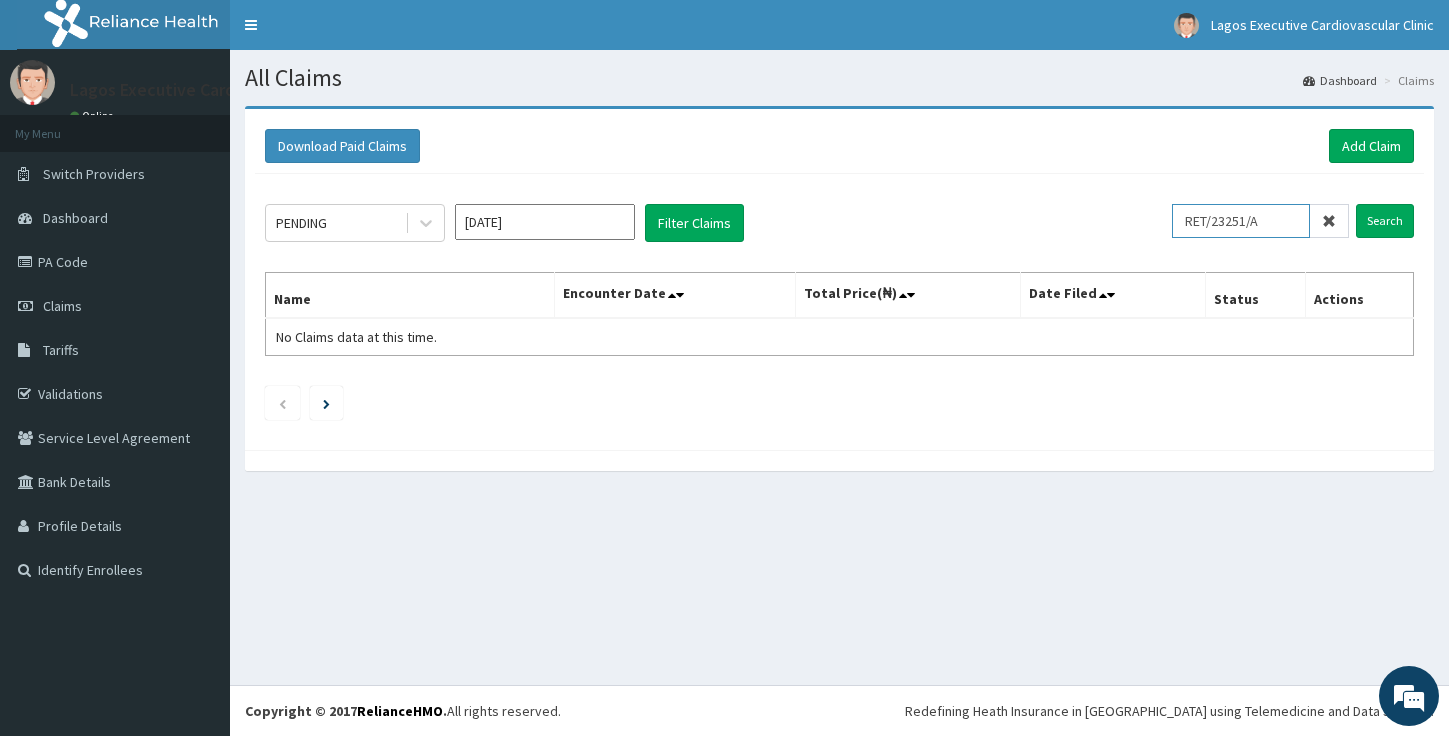 scroll, scrollTop: 0, scrollLeft: 0, axis: both 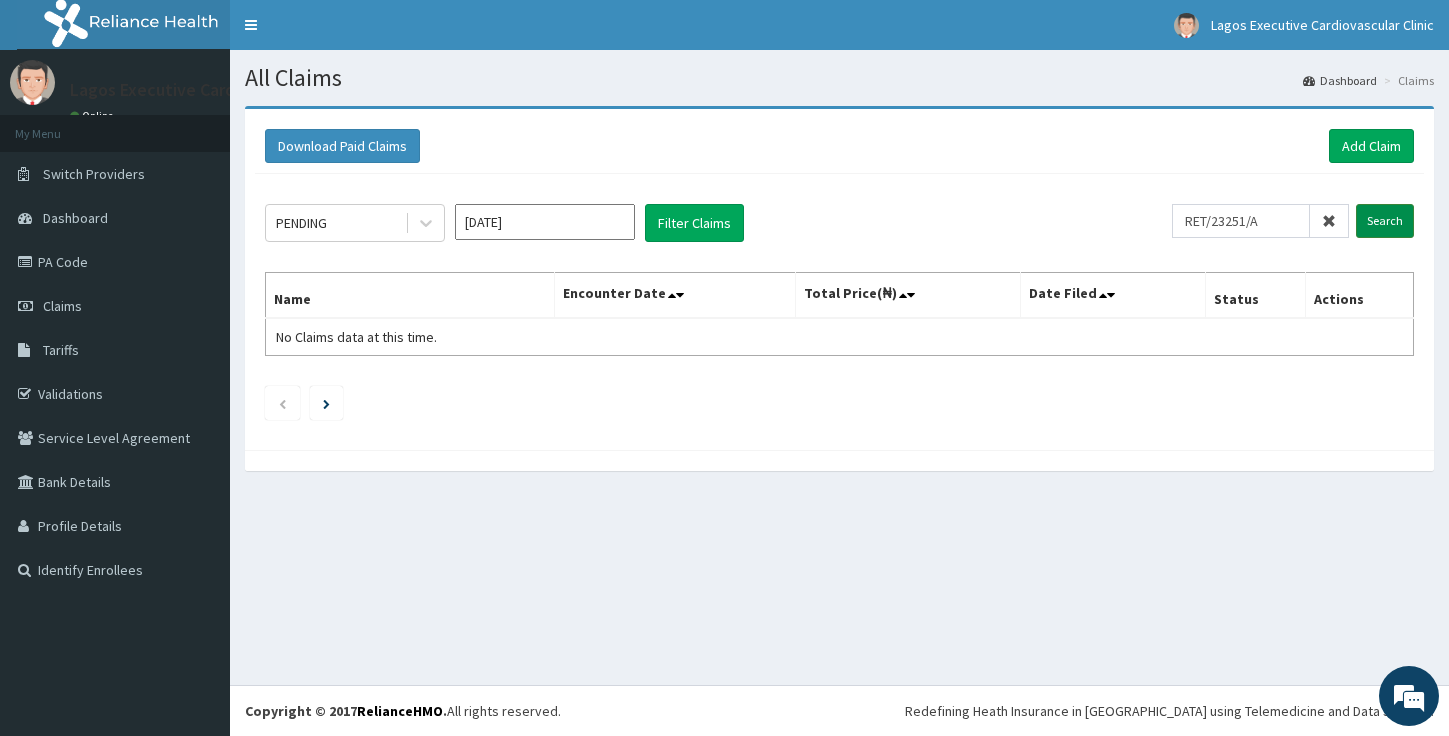 click on "Search" at bounding box center (1385, 221) 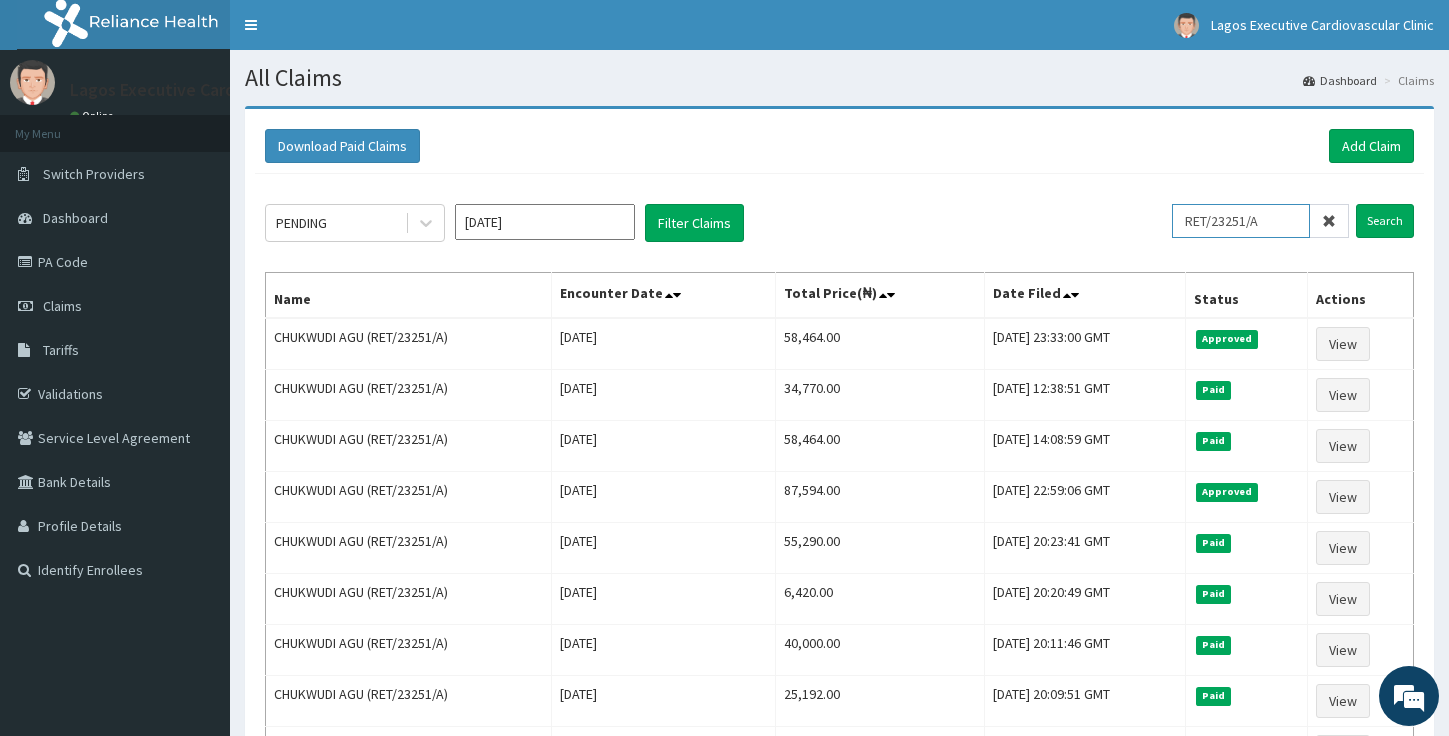 drag, startPoint x: 1284, startPoint y: 221, endPoint x: 1149, endPoint y: 199, distance: 136.78085 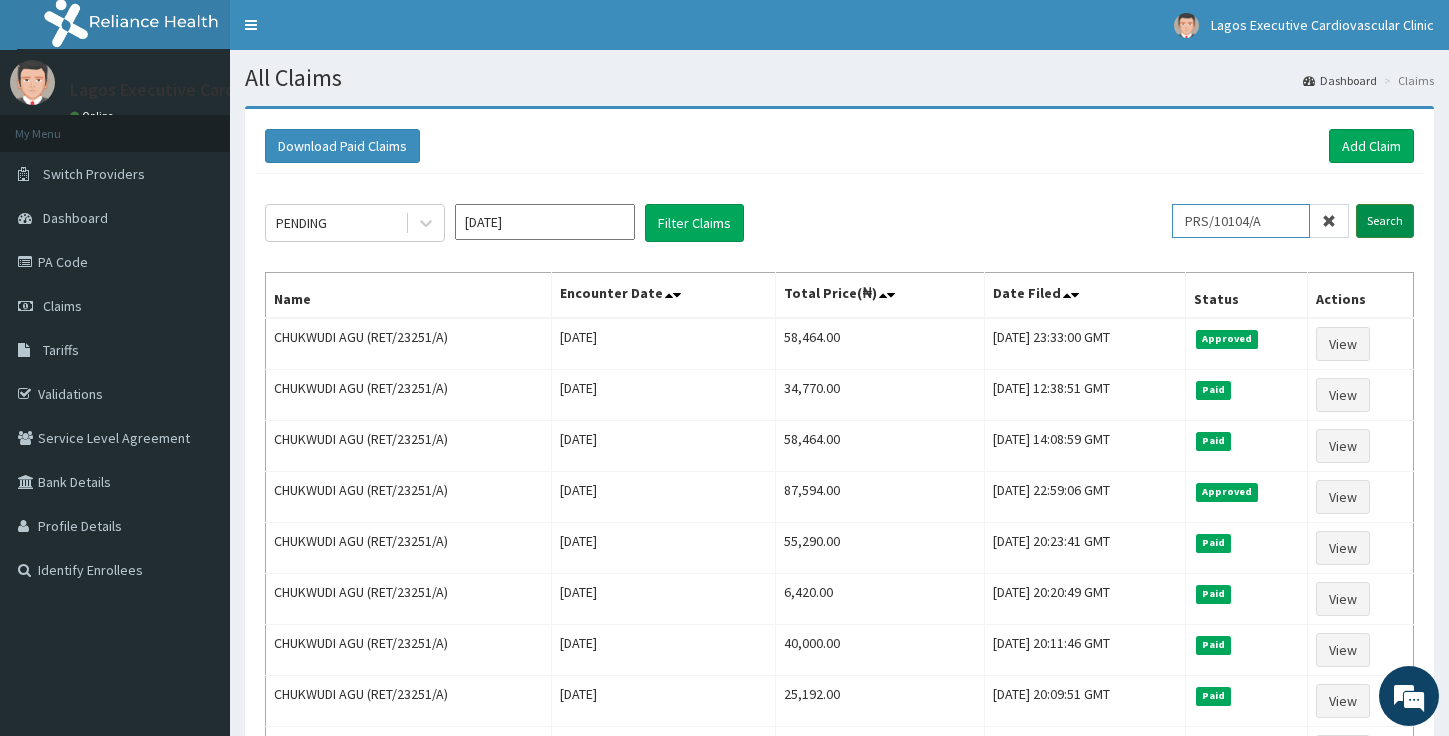 type on "PRS/10104/A" 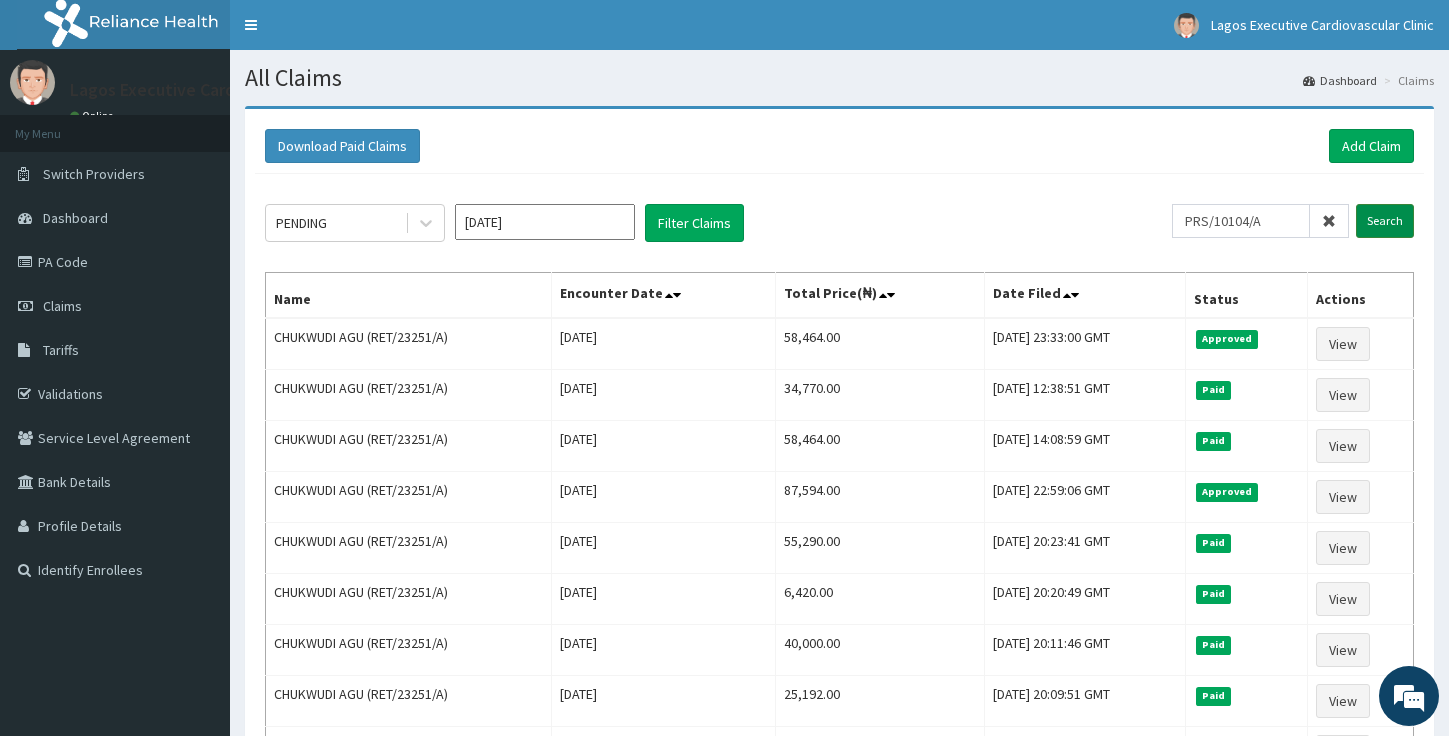 click on "Search" at bounding box center [1385, 221] 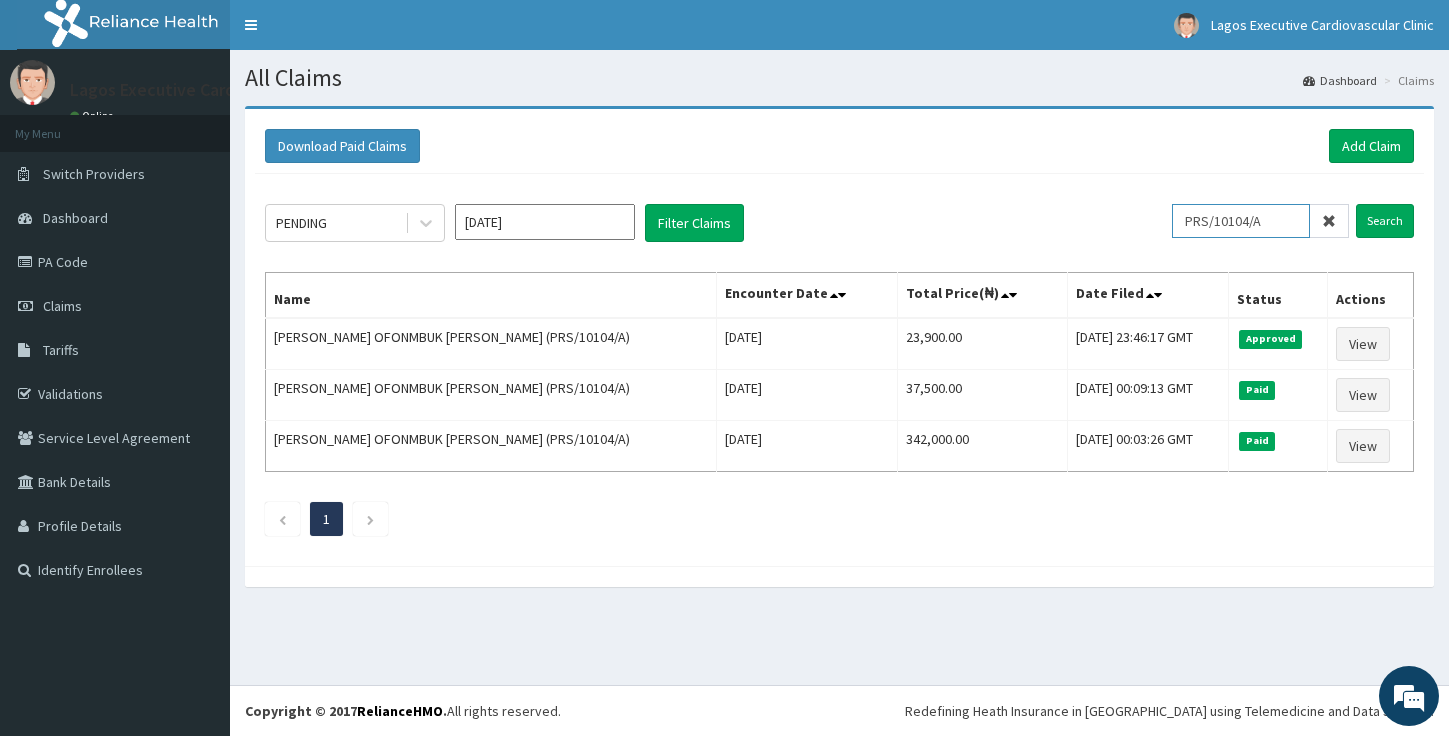 drag, startPoint x: 1294, startPoint y: 229, endPoint x: 1056, endPoint y: 189, distance: 241.33794 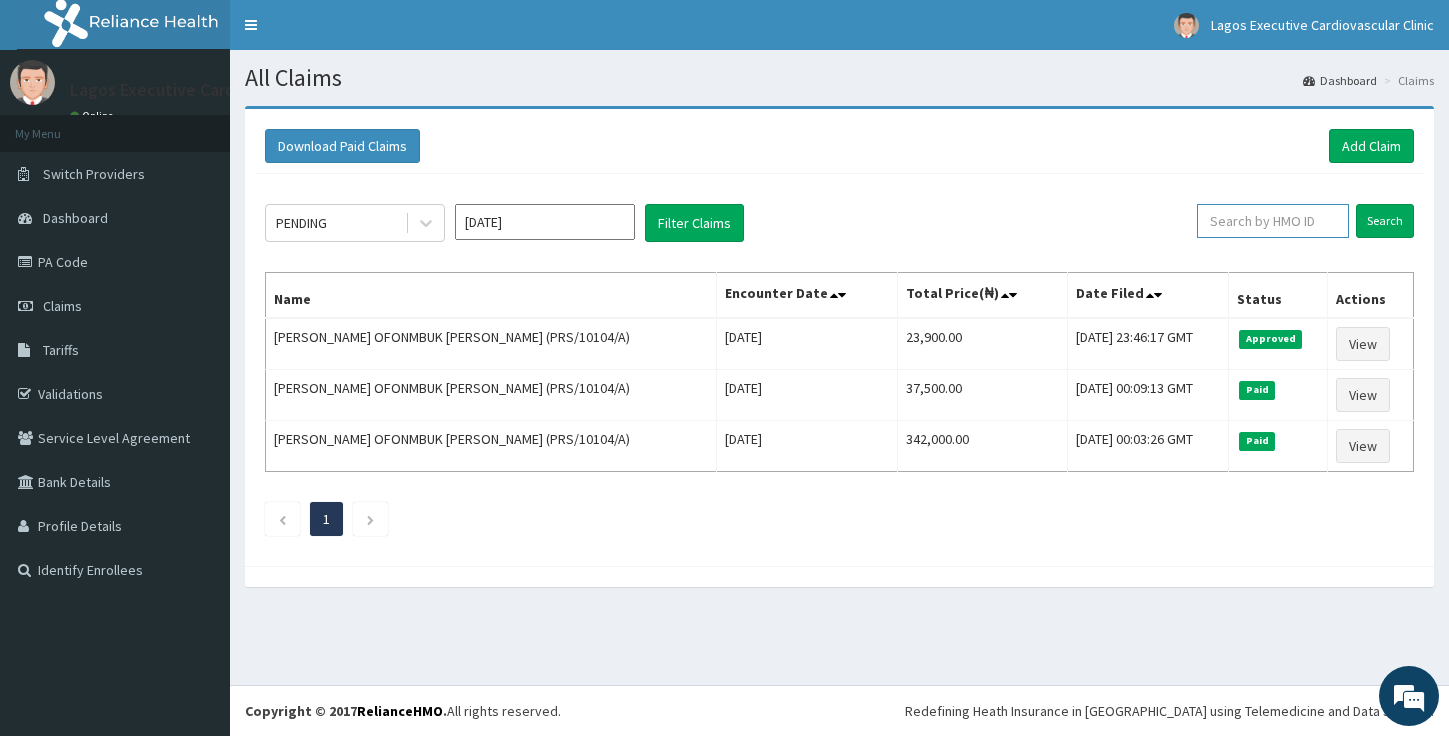 paste on "BWL/10219/A" 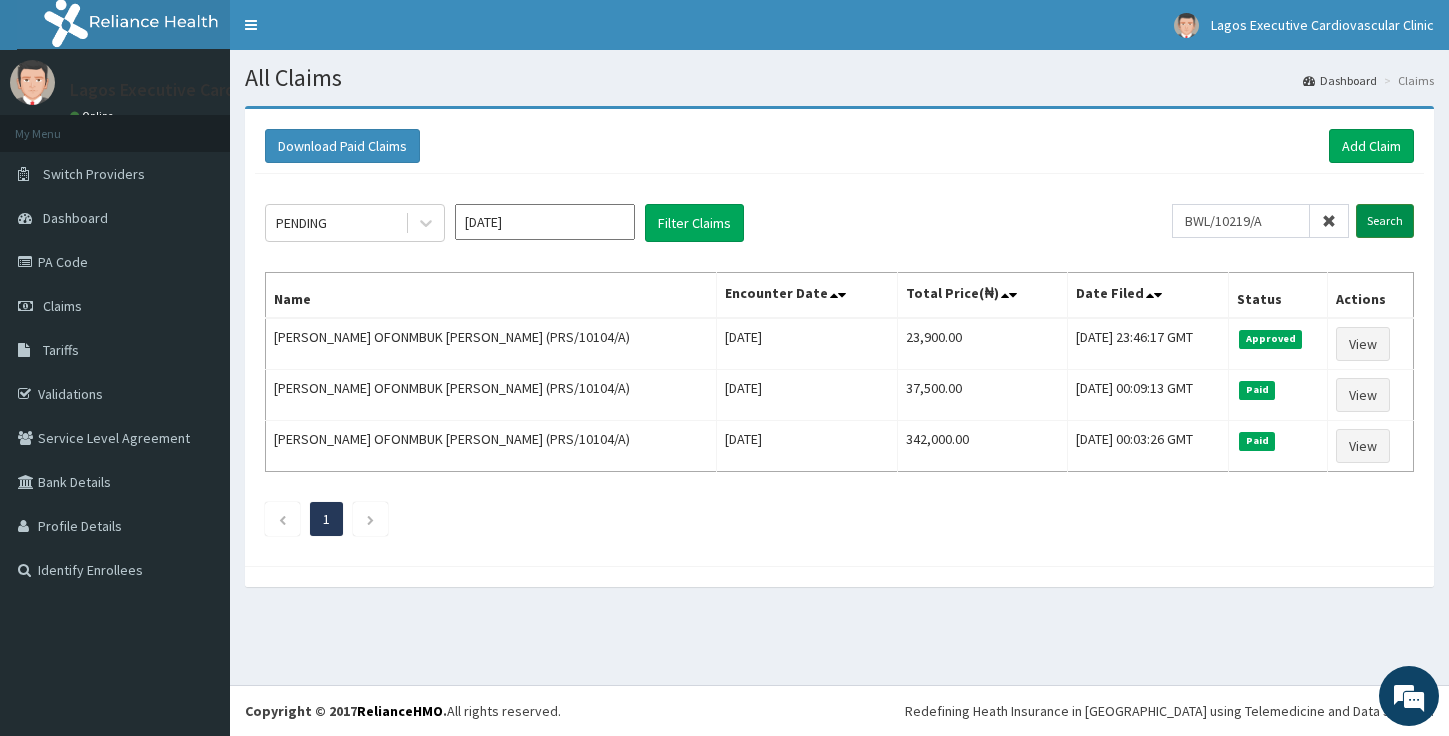 click on "Search" at bounding box center (1385, 221) 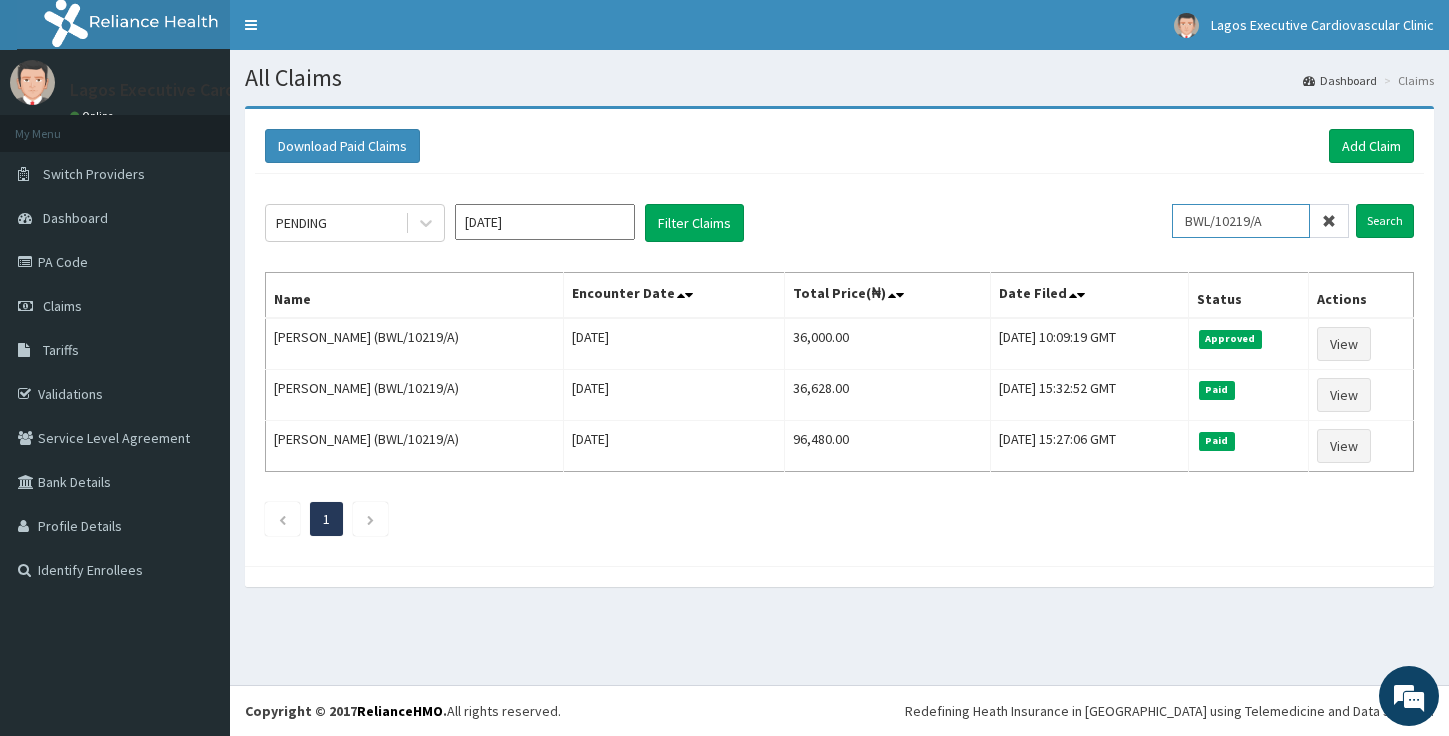 drag, startPoint x: 1295, startPoint y: 226, endPoint x: 923, endPoint y: 147, distance: 380.29593 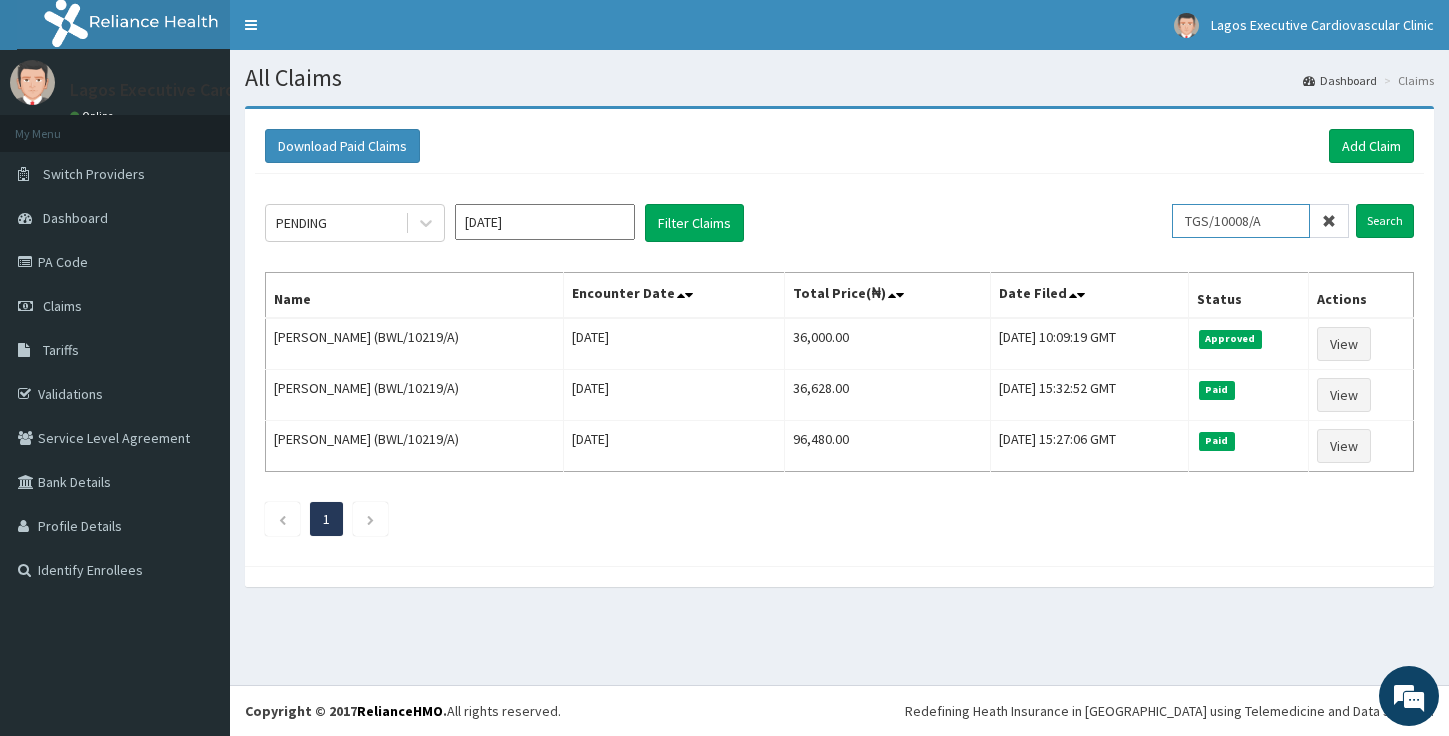 drag, startPoint x: 1299, startPoint y: 224, endPoint x: 1002, endPoint y: 171, distance: 301.6919 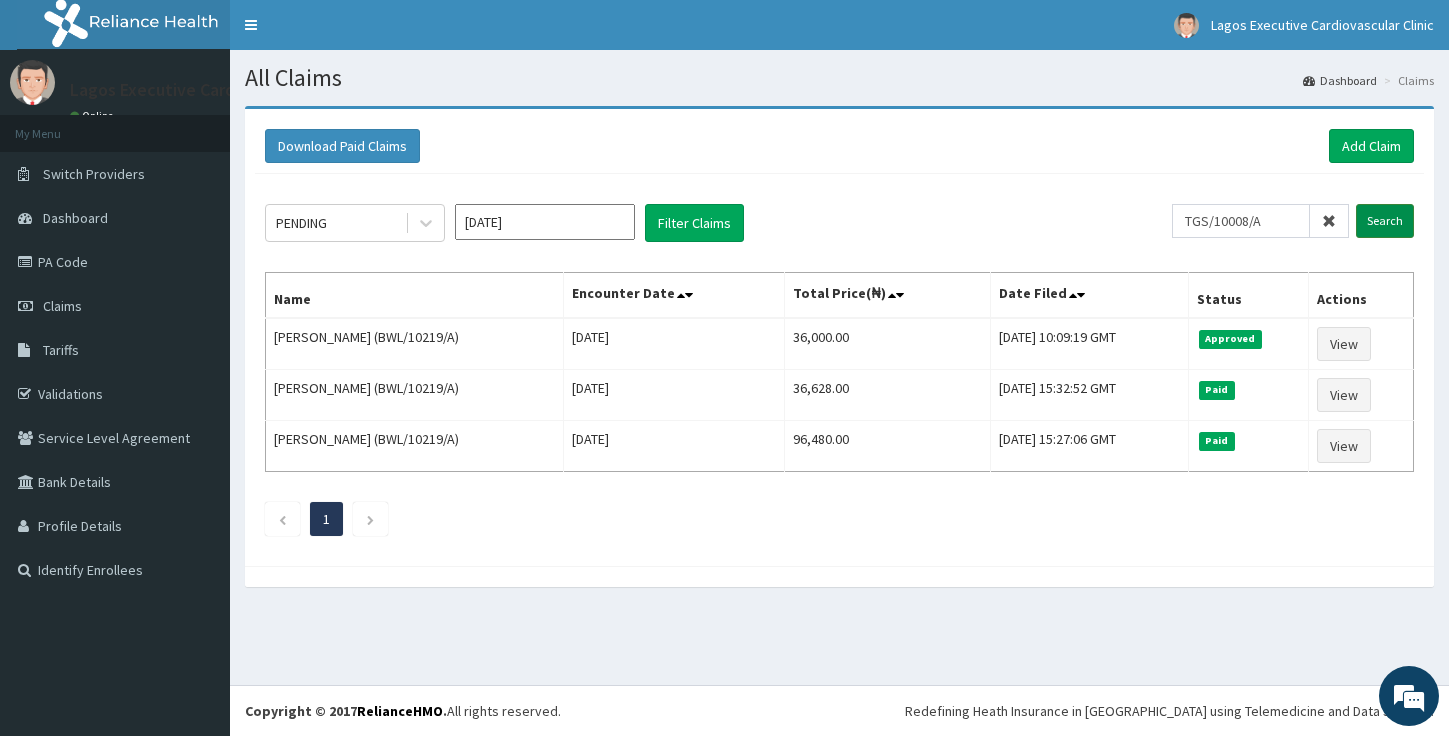 click on "Search" at bounding box center (1385, 221) 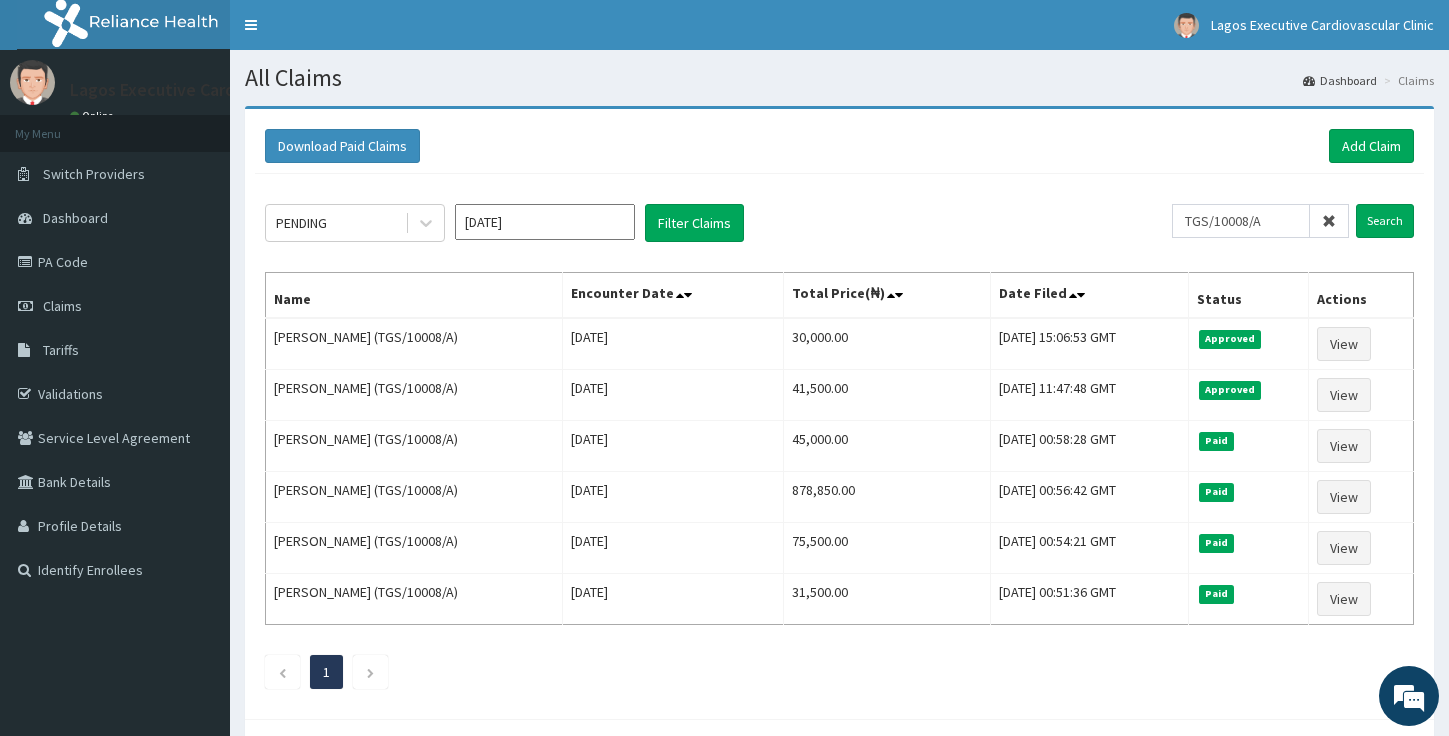 click on "[DATE]" at bounding box center (545, 222) 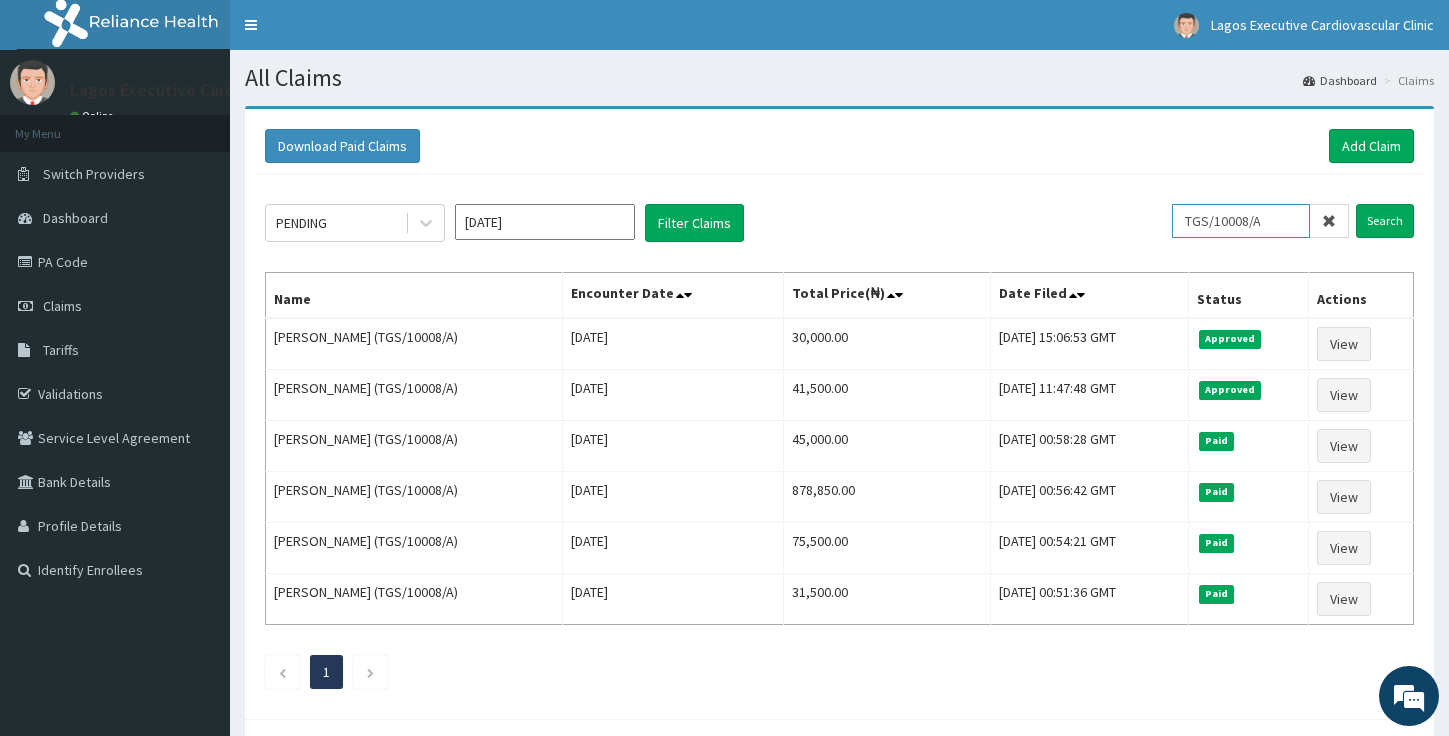 drag, startPoint x: 1286, startPoint y: 215, endPoint x: 976, endPoint y: 162, distance: 314.49802 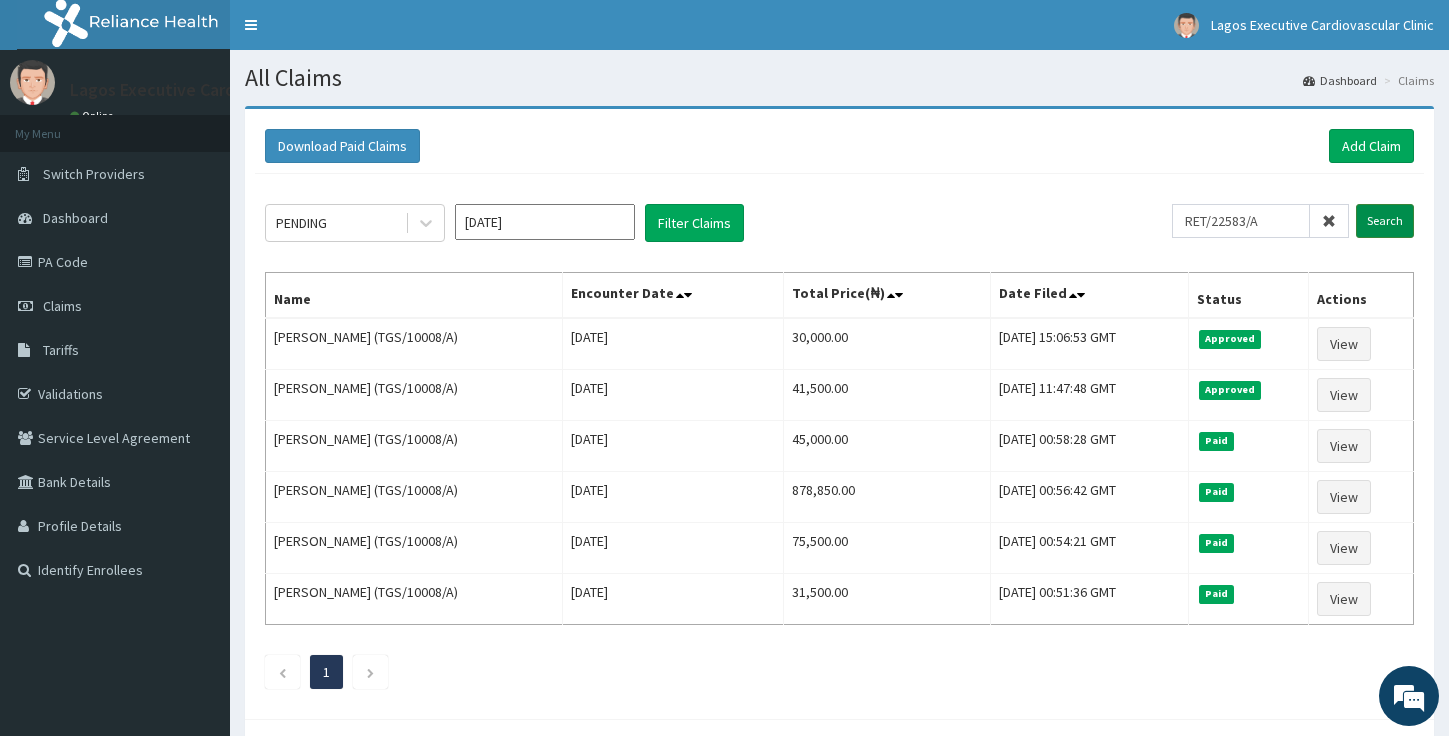 click on "Search" at bounding box center (1385, 221) 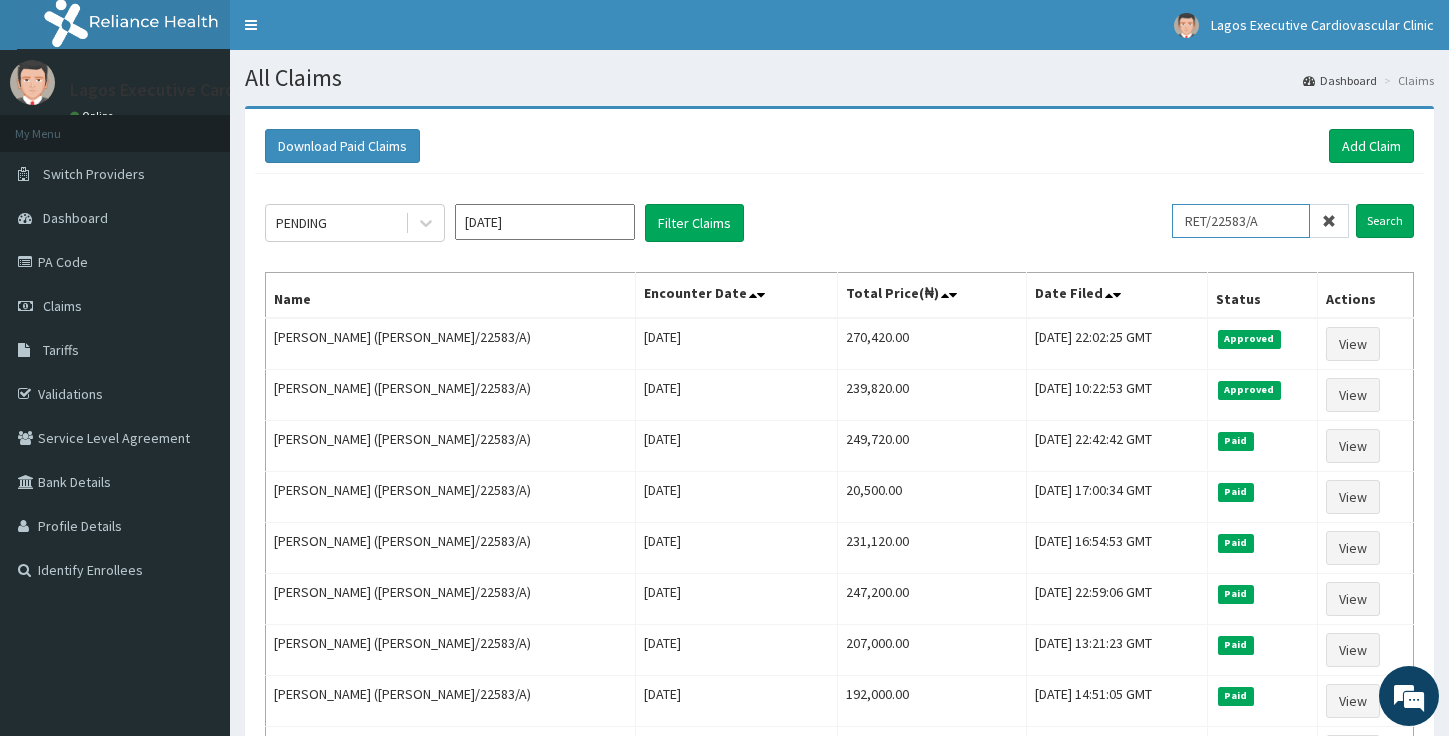 drag, startPoint x: 1303, startPoint y: 225, endPoint x: 975, endPoint y: 147, distance: 337.14685 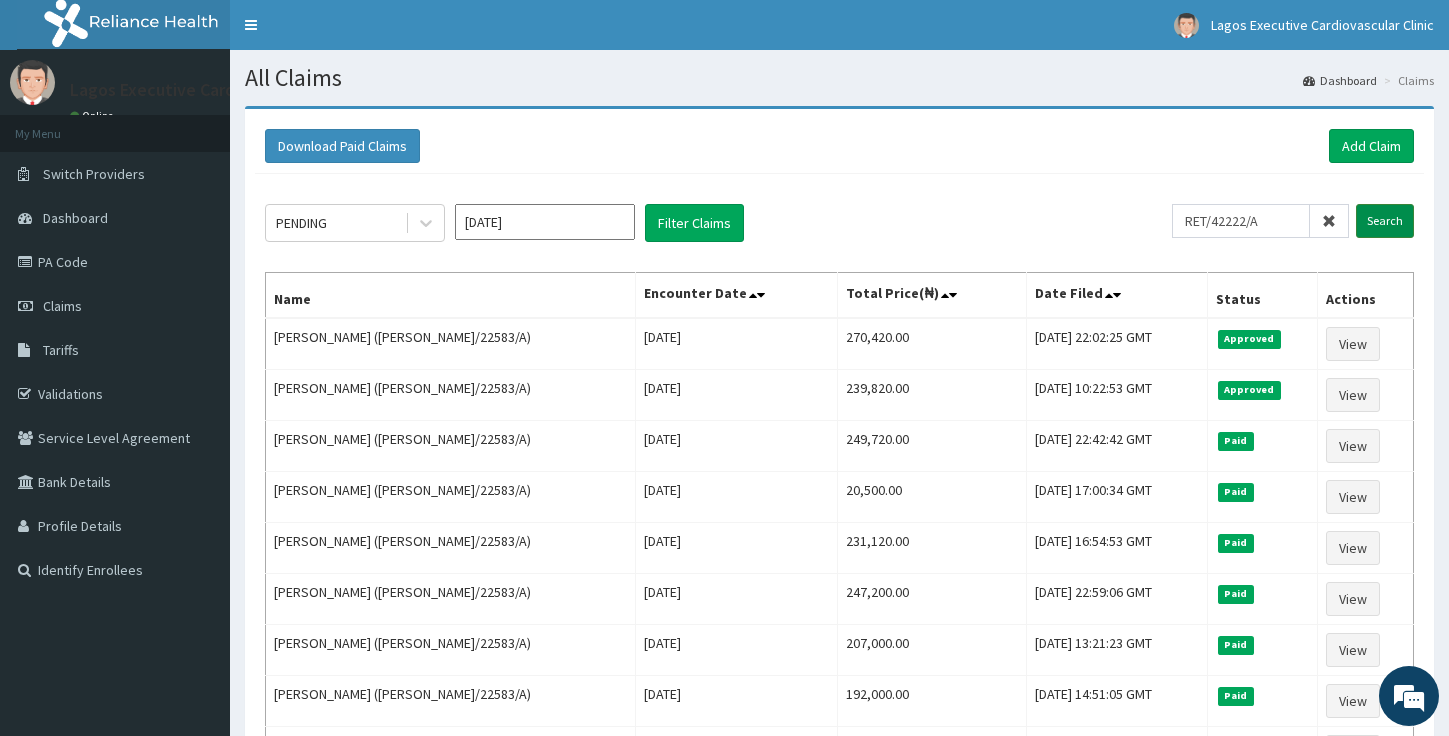 click on "Search" at bounding box center (1385, 221) 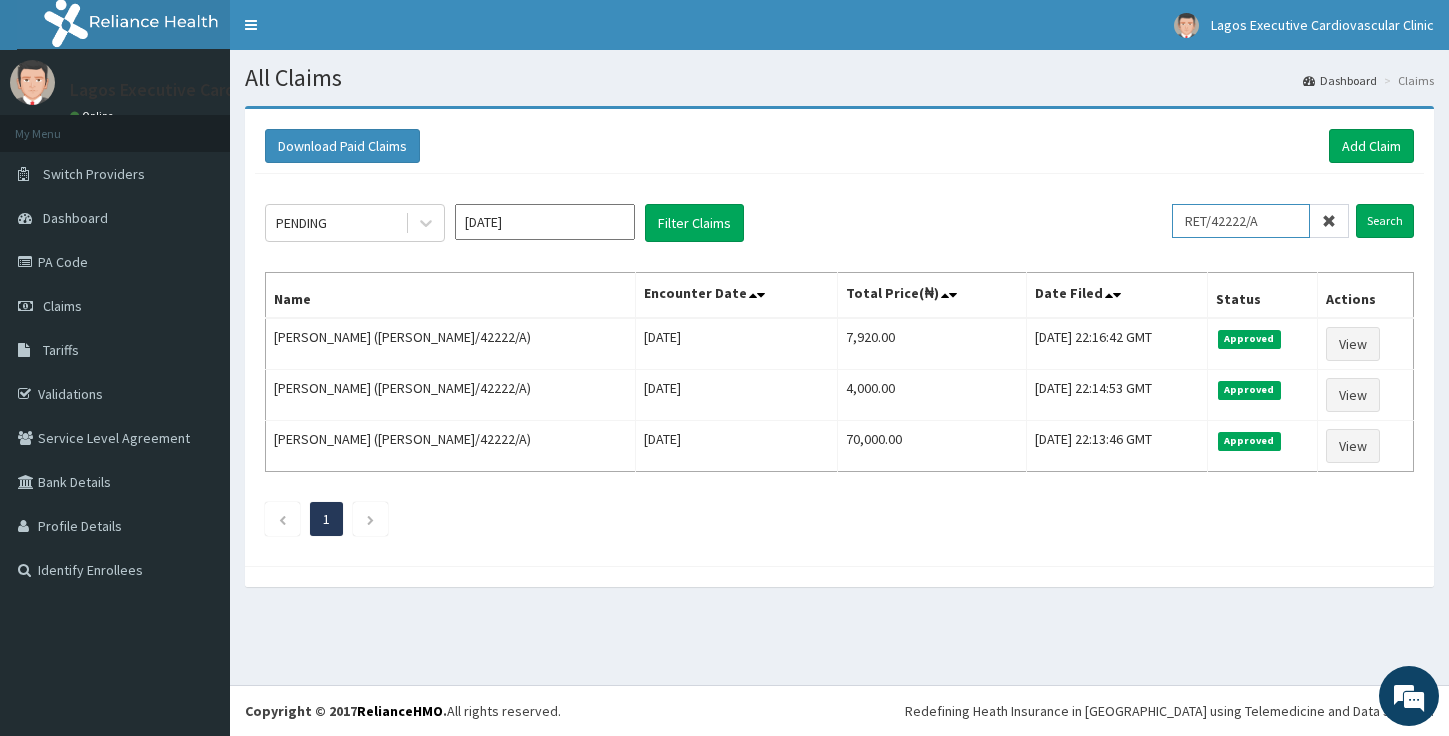drag, startPoint x: 1289, startPoint y: 223, endPoint x: 1080, endPoint y: 197, distance: 210.61102 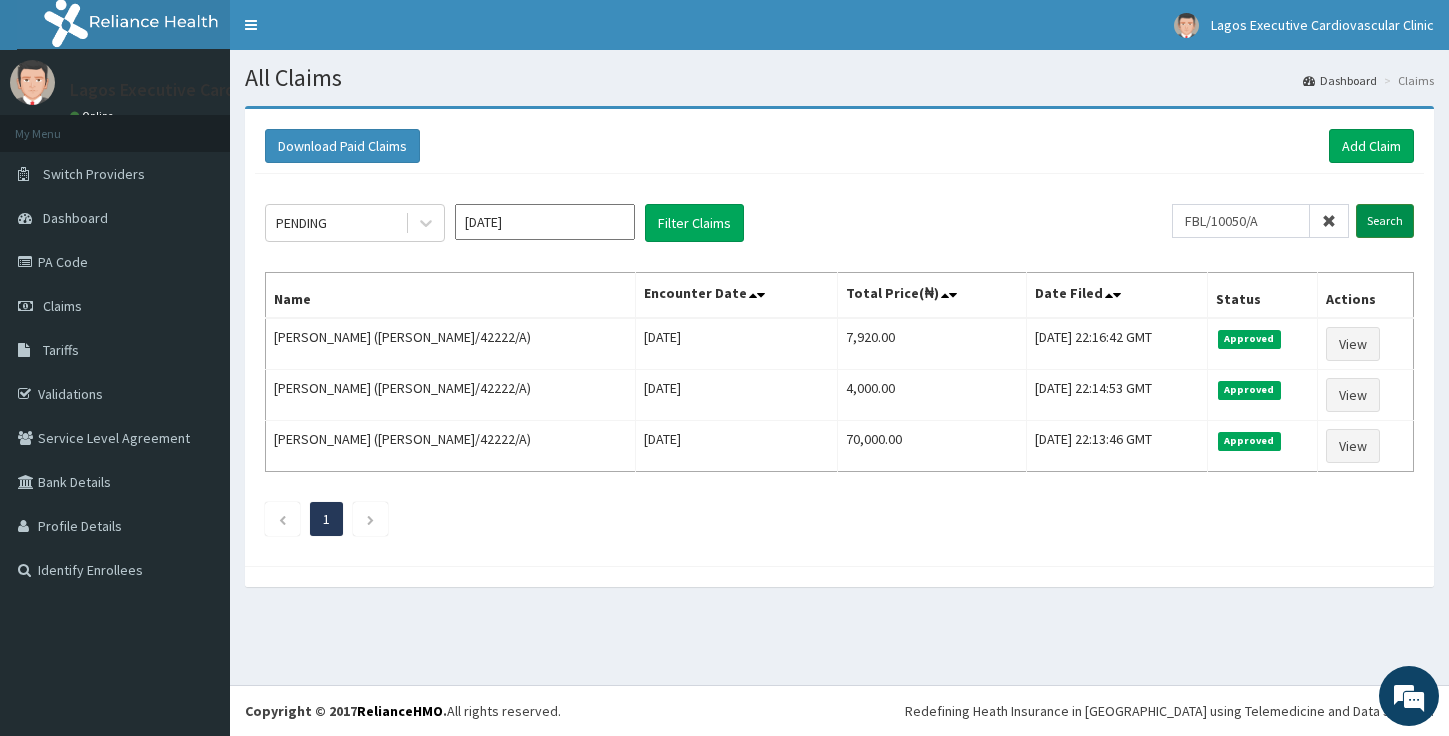 click on "Search" at bounding box center [1385, 221] 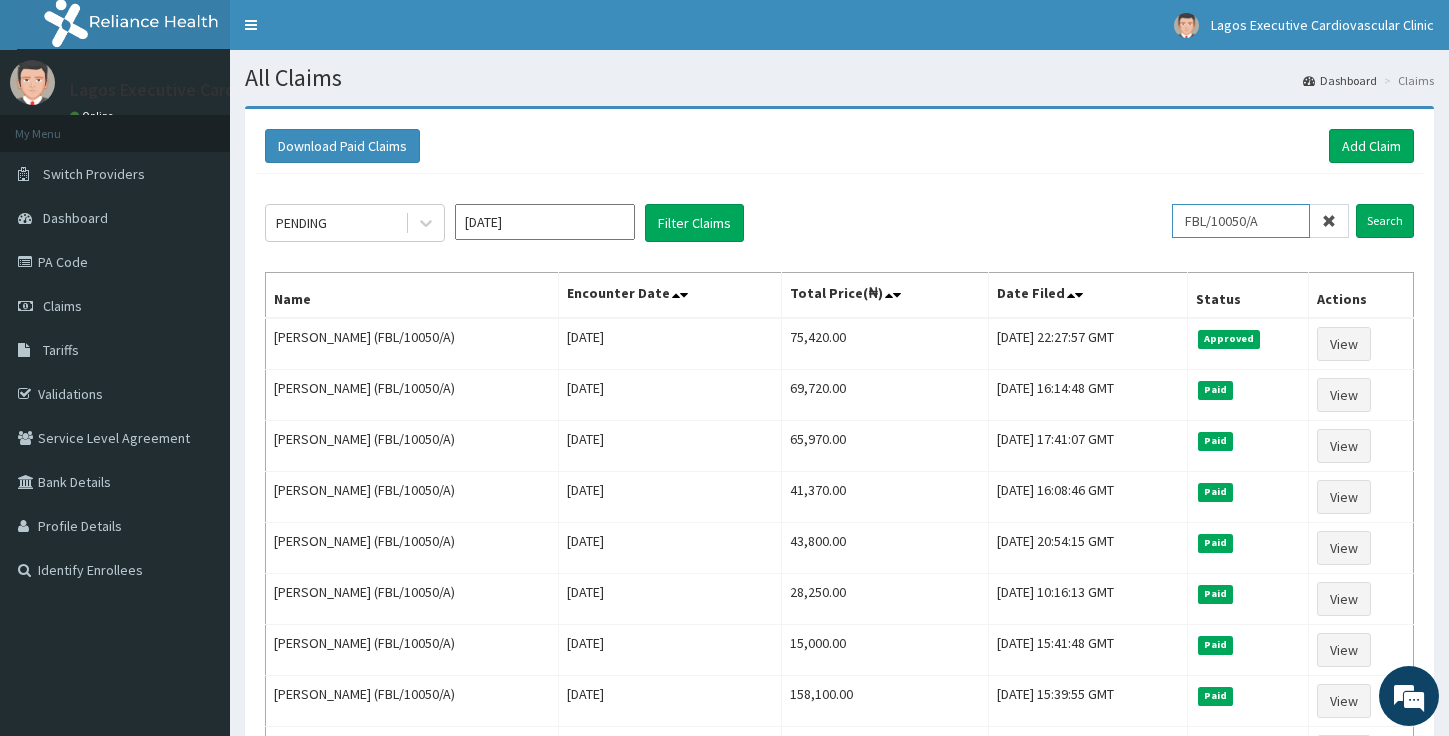 drag, startPoint x: 1302, startPoint y: 223, endPoint x: 1033, endPoint y: 184, distance: 271.81244 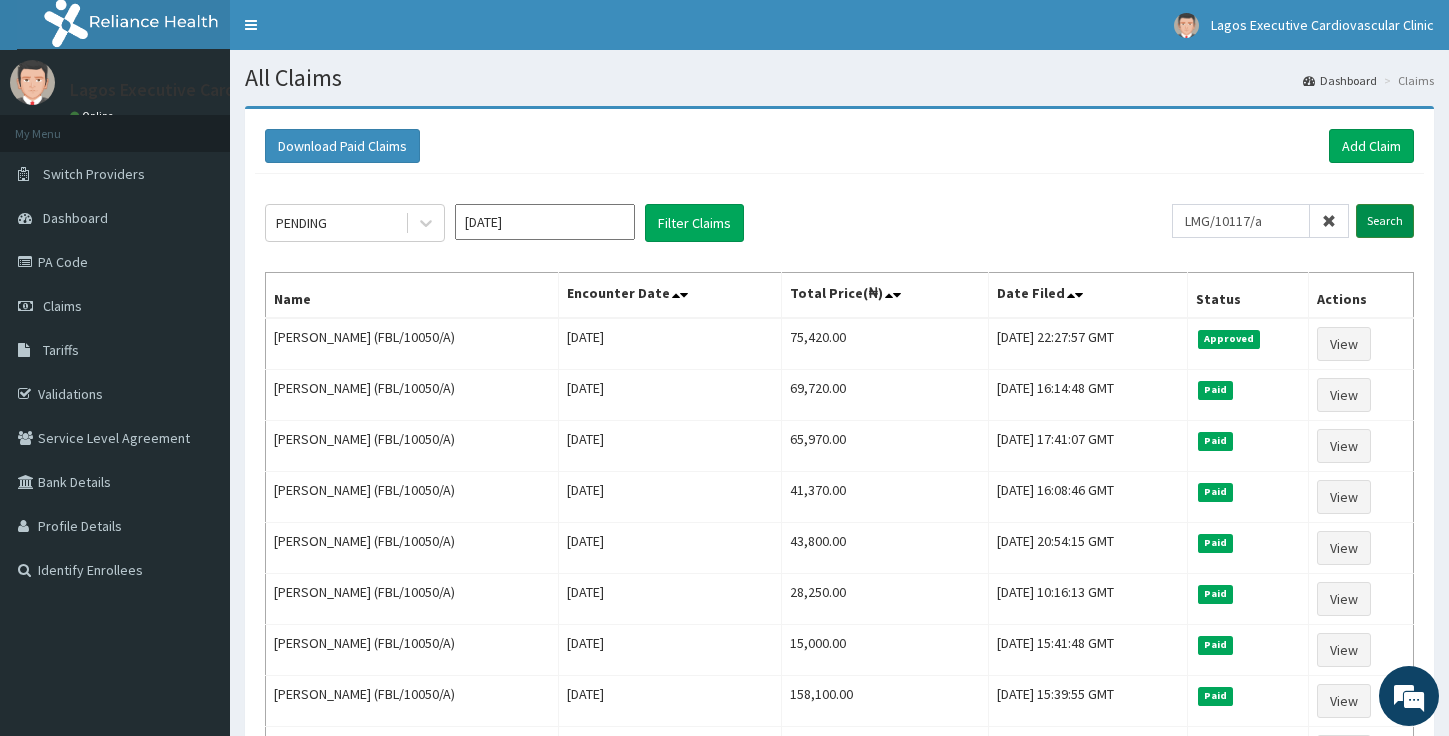 click on "Search" at bounding box center (1385, 221) 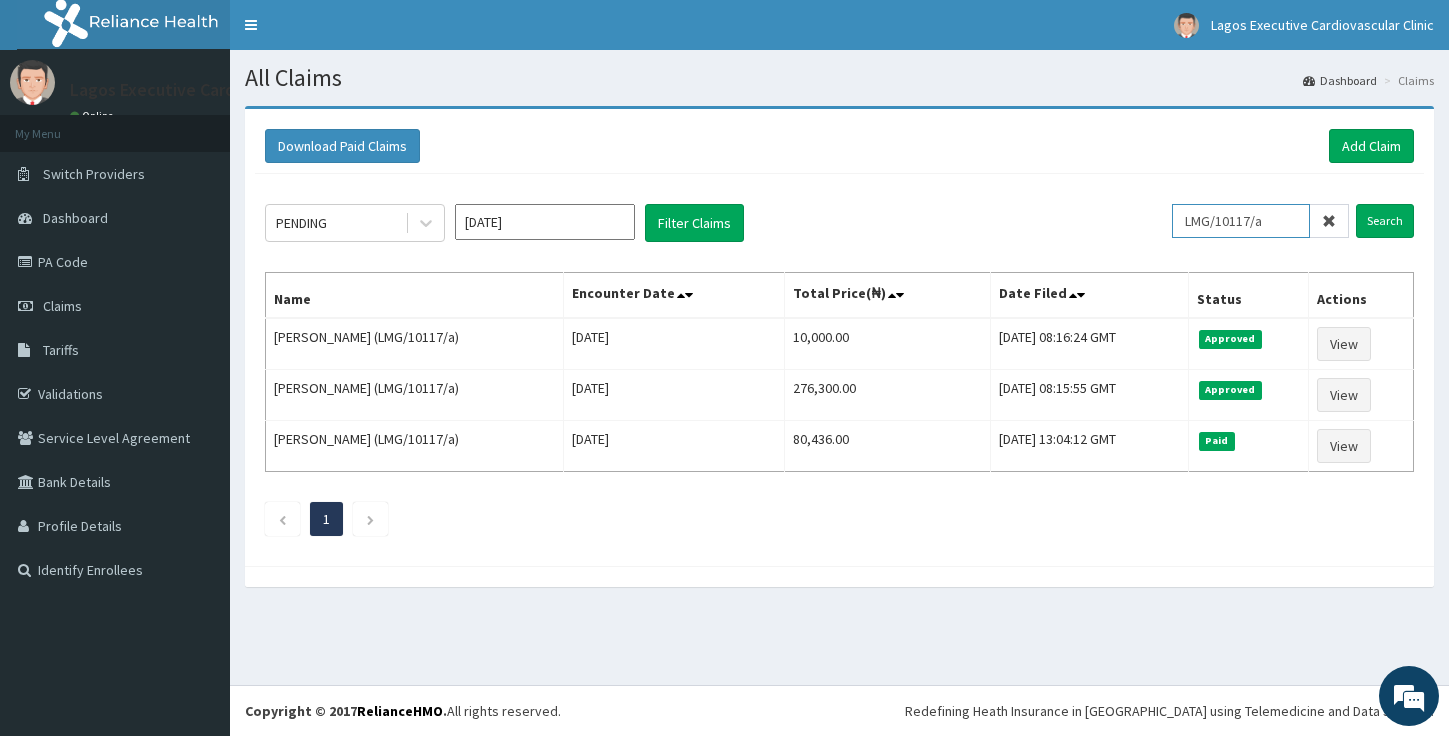 drag, startPoint x: 1296, startPoint y: 223, endPoint x: 1033, endPoint y: 180, distance: 266.49203 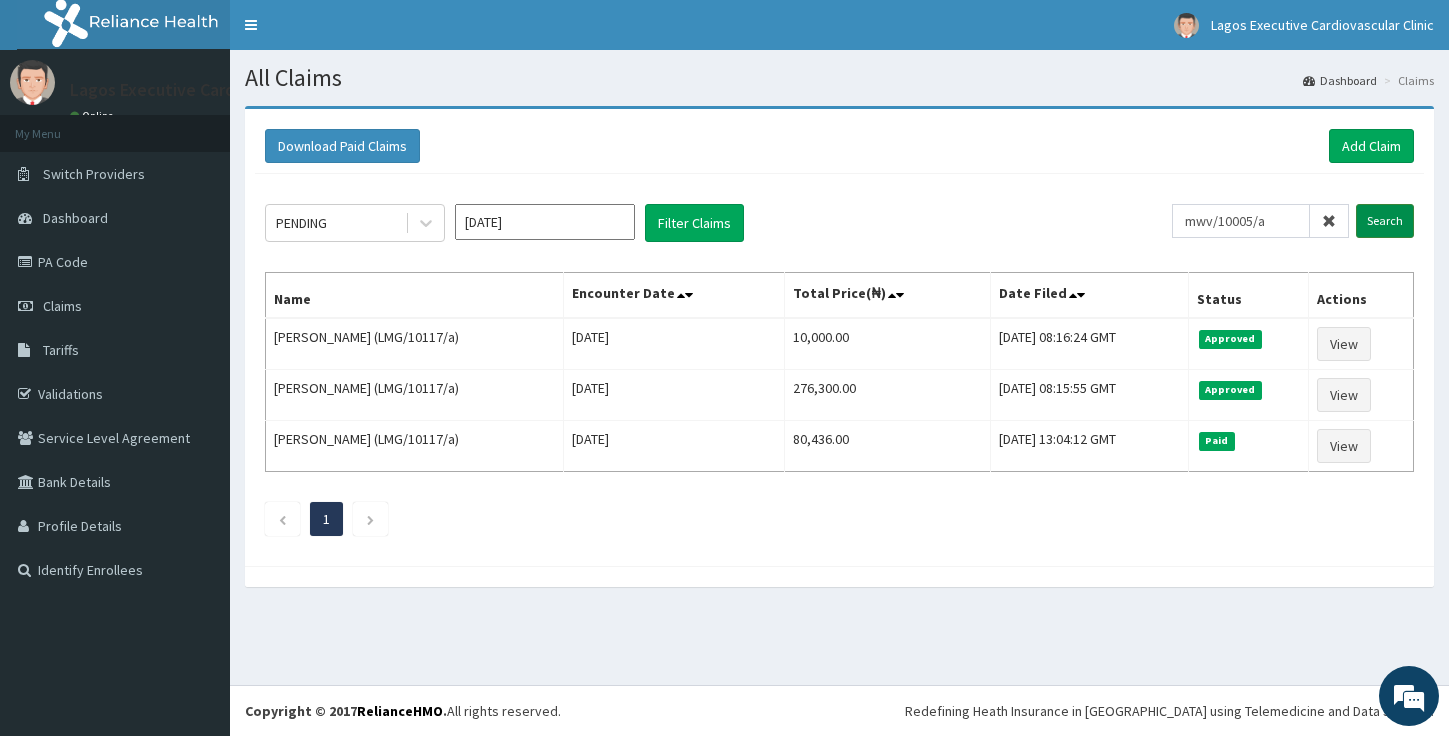 click on "Search" at bounding box center [1385, 221] 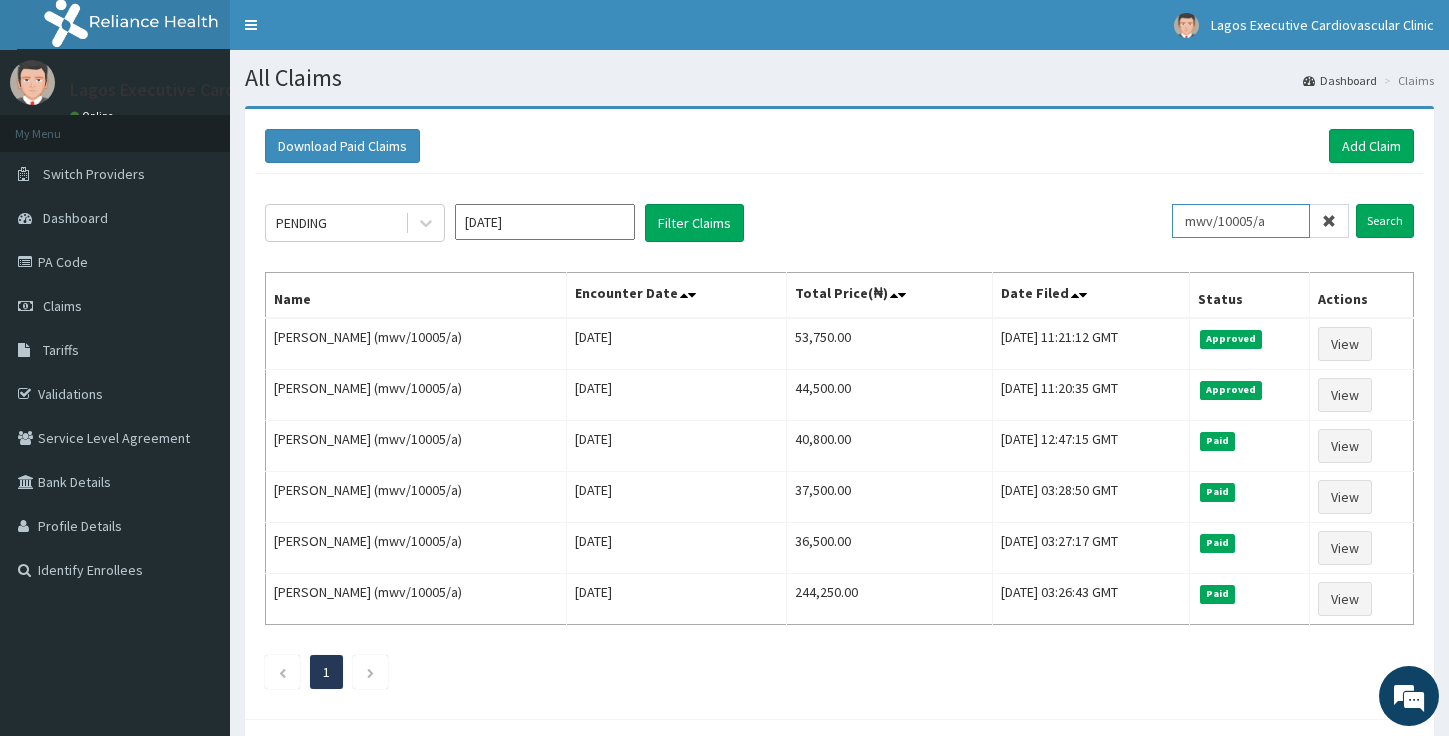drag, startPoint x: 1301, startPoint y: 220, endPoint x: 1077, endPoint y: 180, distance: 227.5434 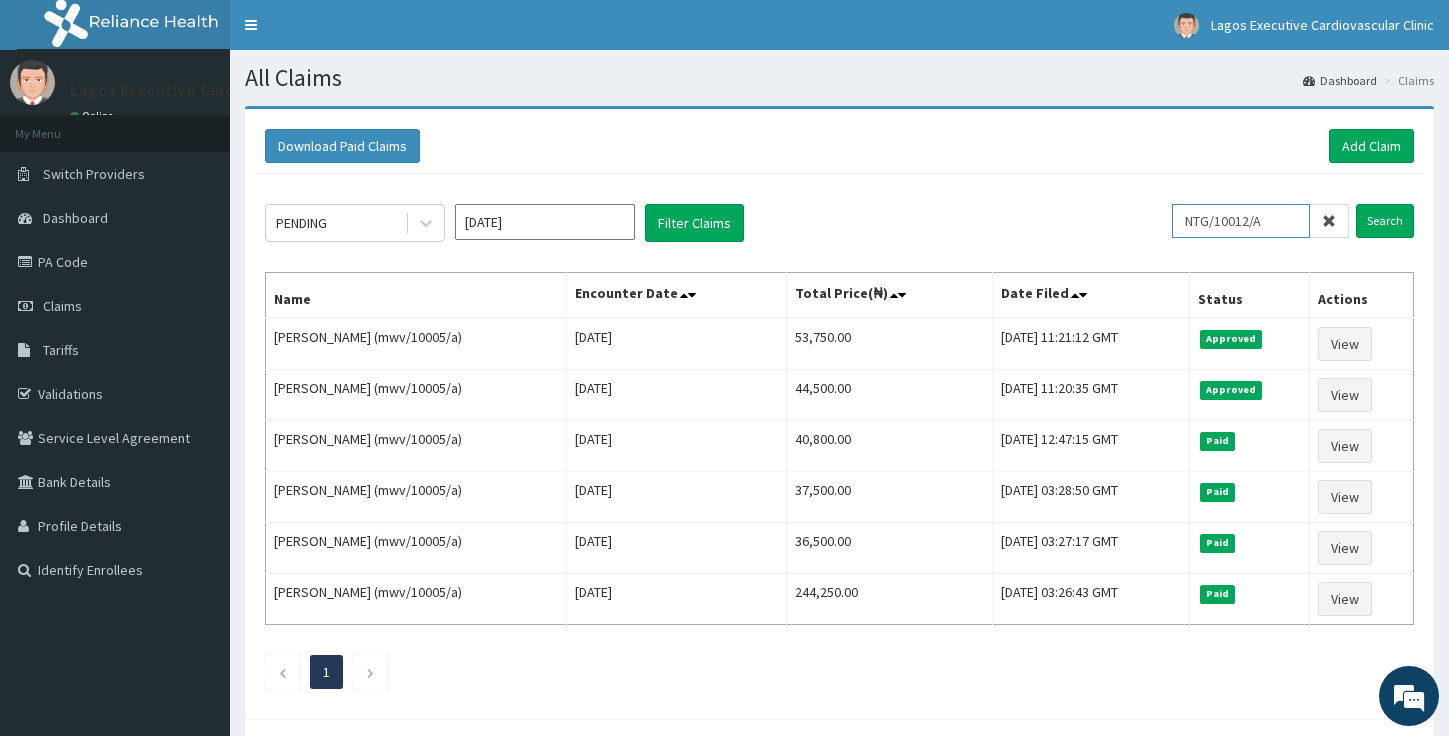 click on "Search" at bounding box center (1385, 221) 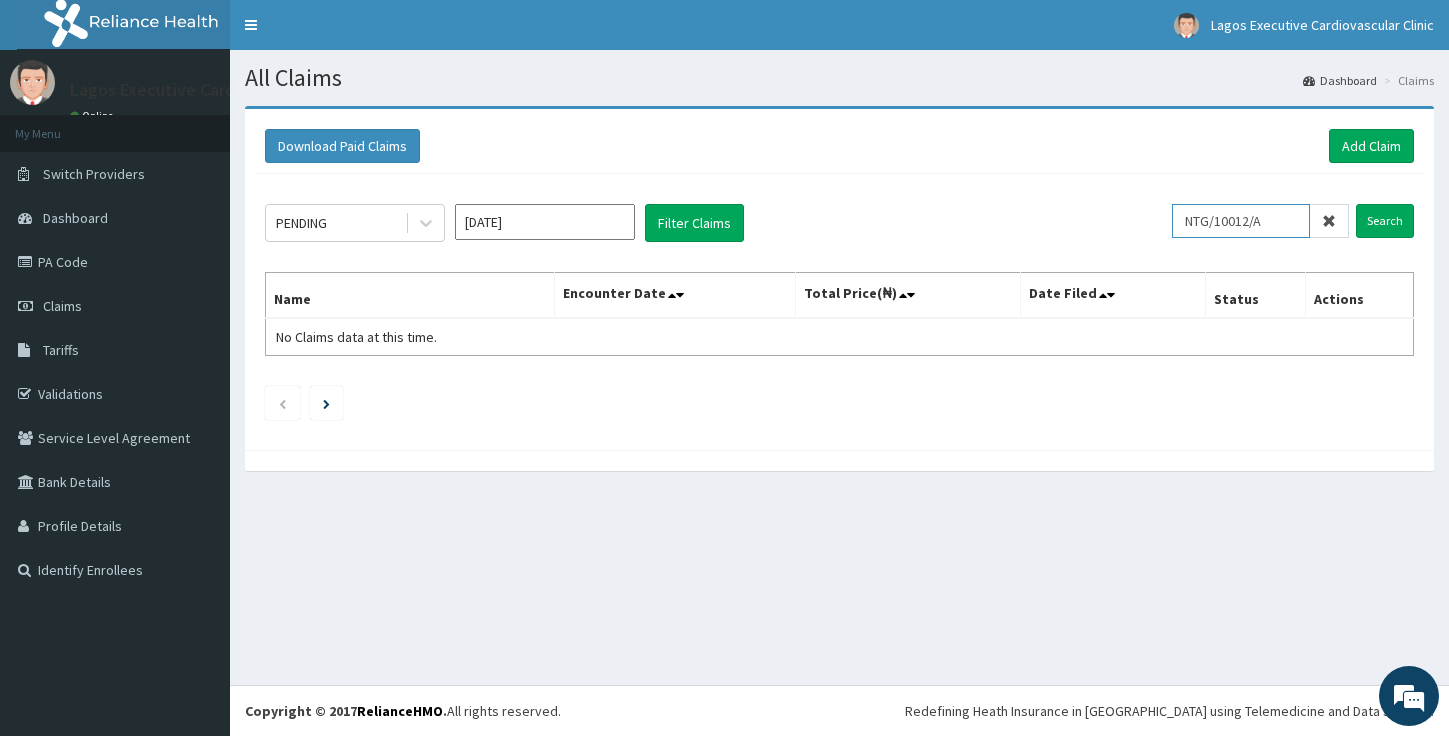 drag, startPoint x: 1296, startPoint y: 232, endPoint x: 1092, endPoint y: 176, distance: 211.54669 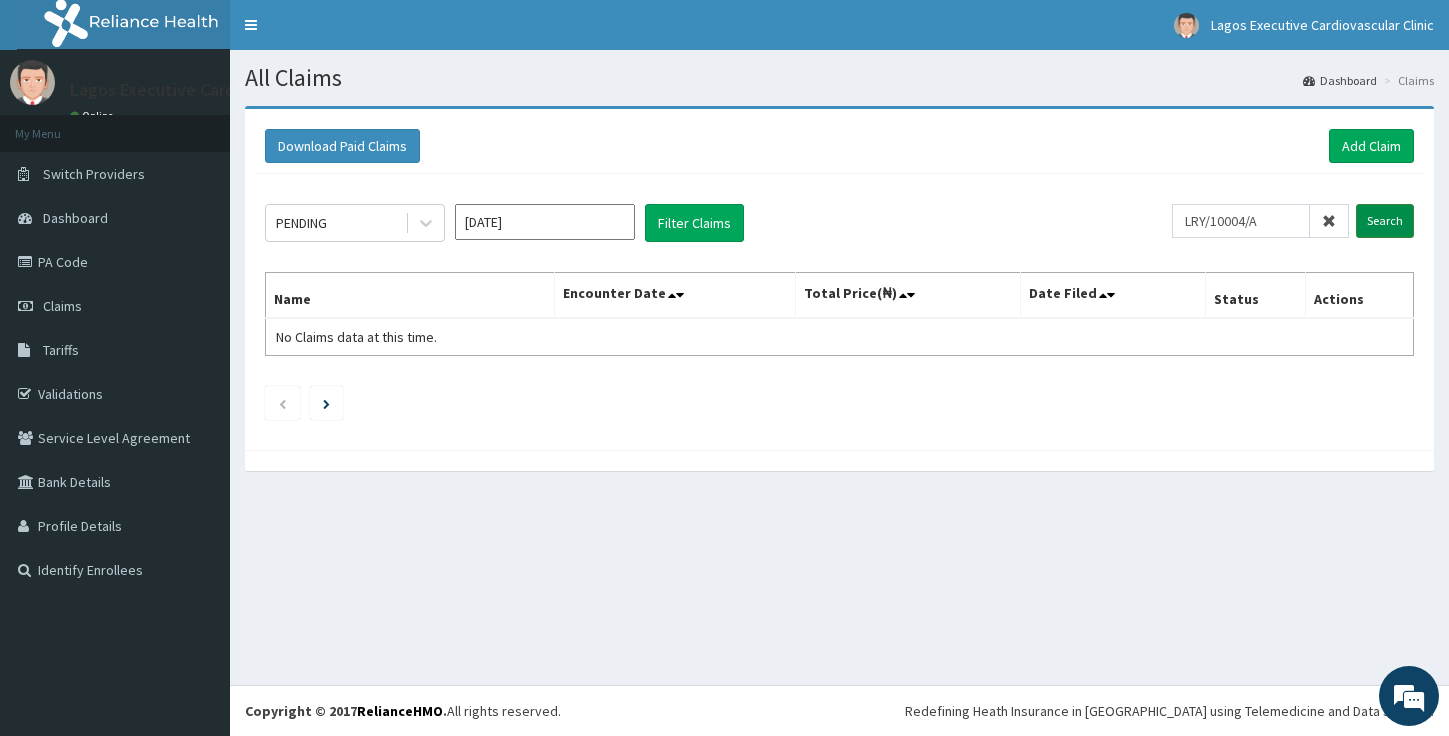 click on "Search" at bounding box center [1385, 221] 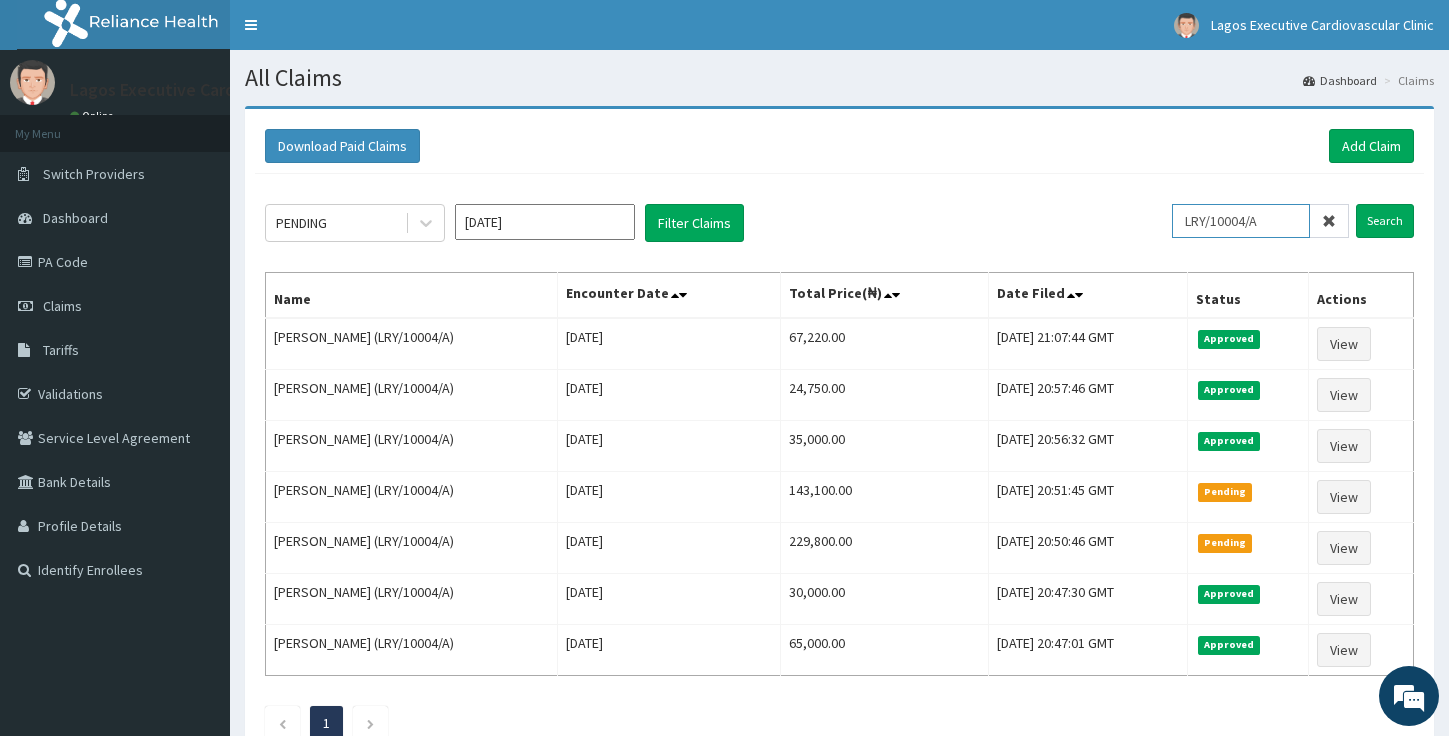 drag, startPoint x: 1306, startPoint y: 221, endPoint x: 1059, endPoint y: 164, distance: 253.49162 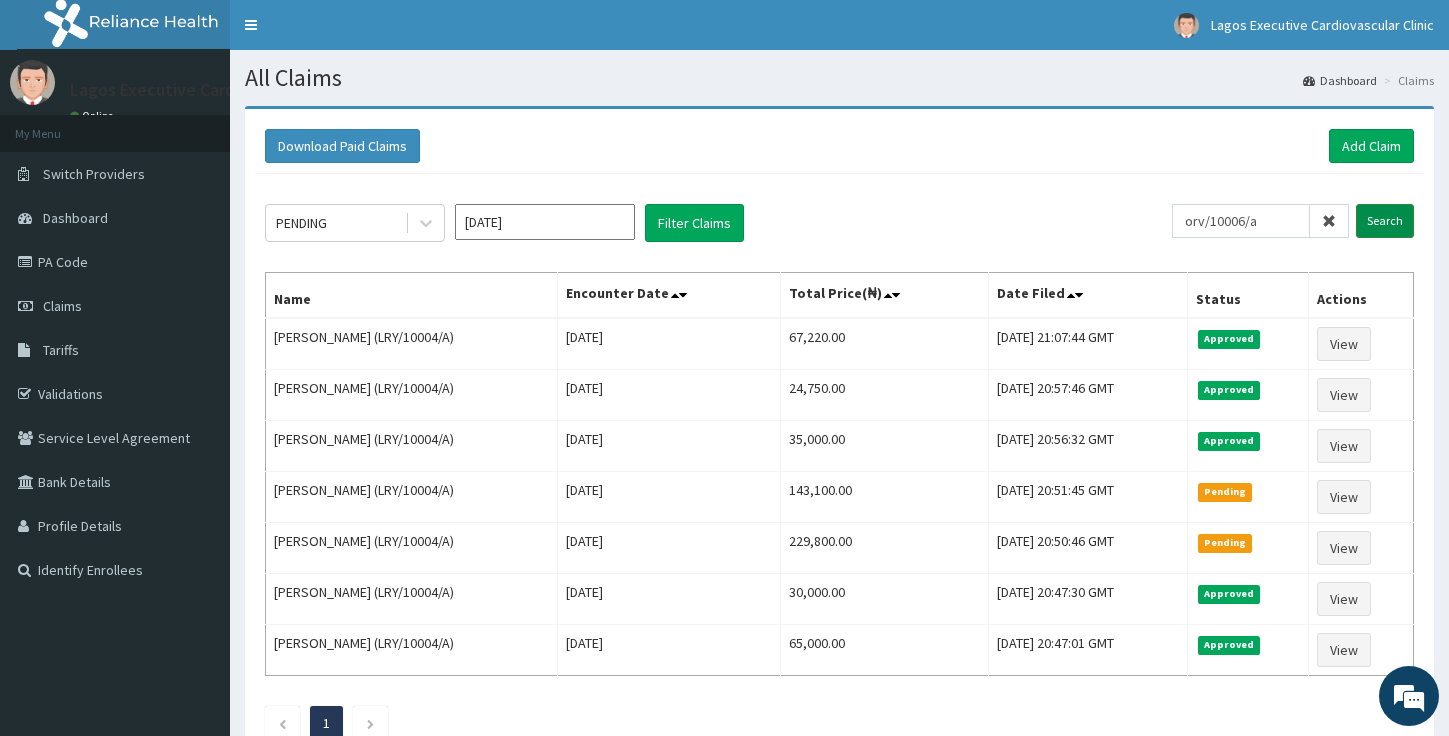 click on "Search" at bounding box center [1385, 221] 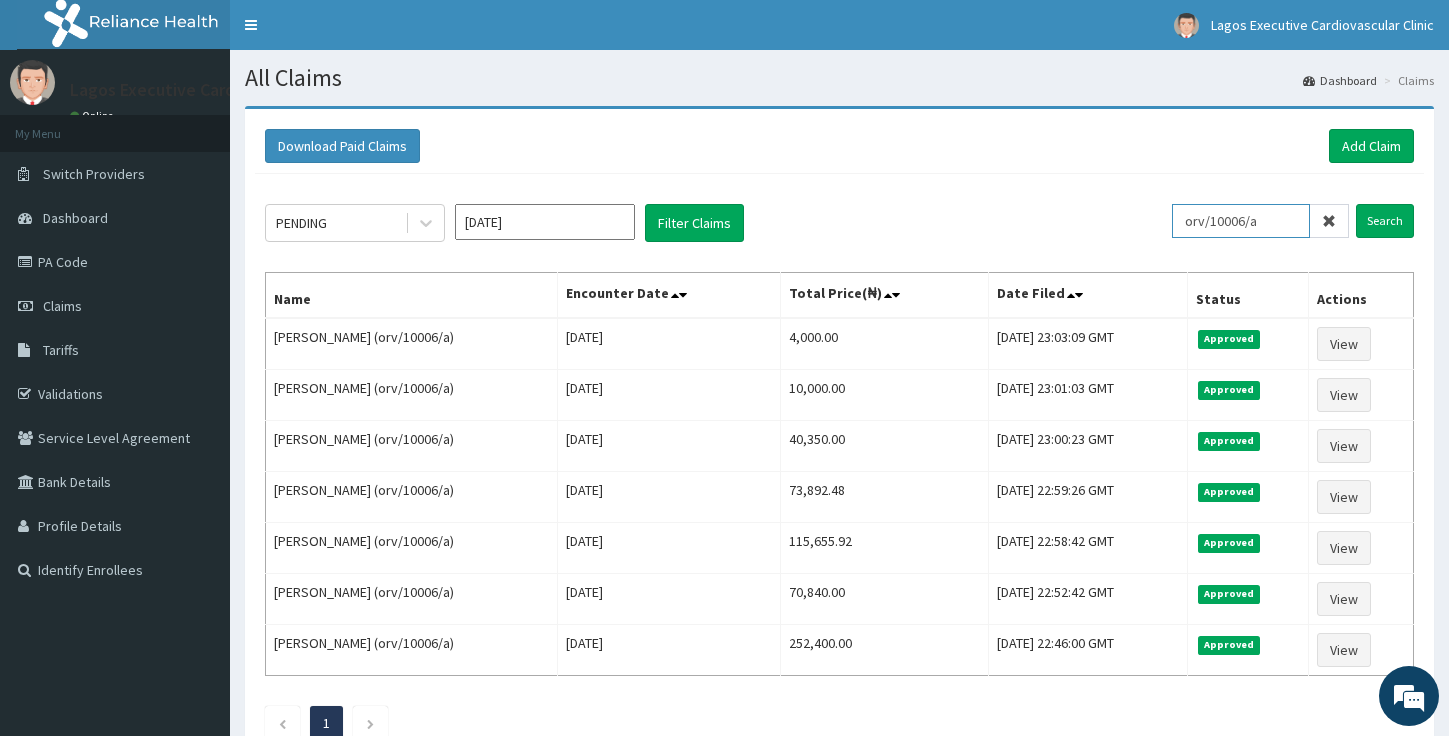 drag, startPoint x: 1301, startPoint y: 212, endPoint x: 982, endPoint y: 154, distance: 324.22986 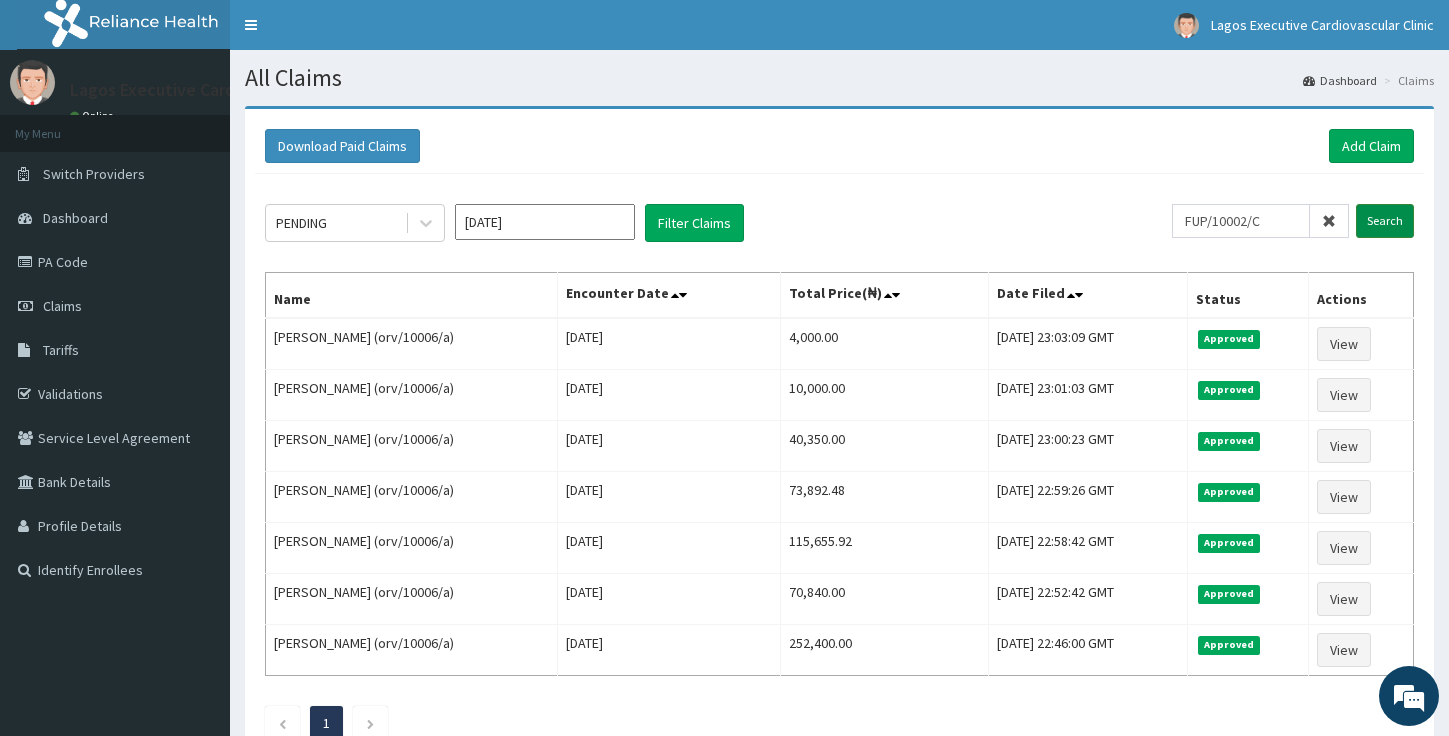 click on "Search" at bounding box center [1385, 221] 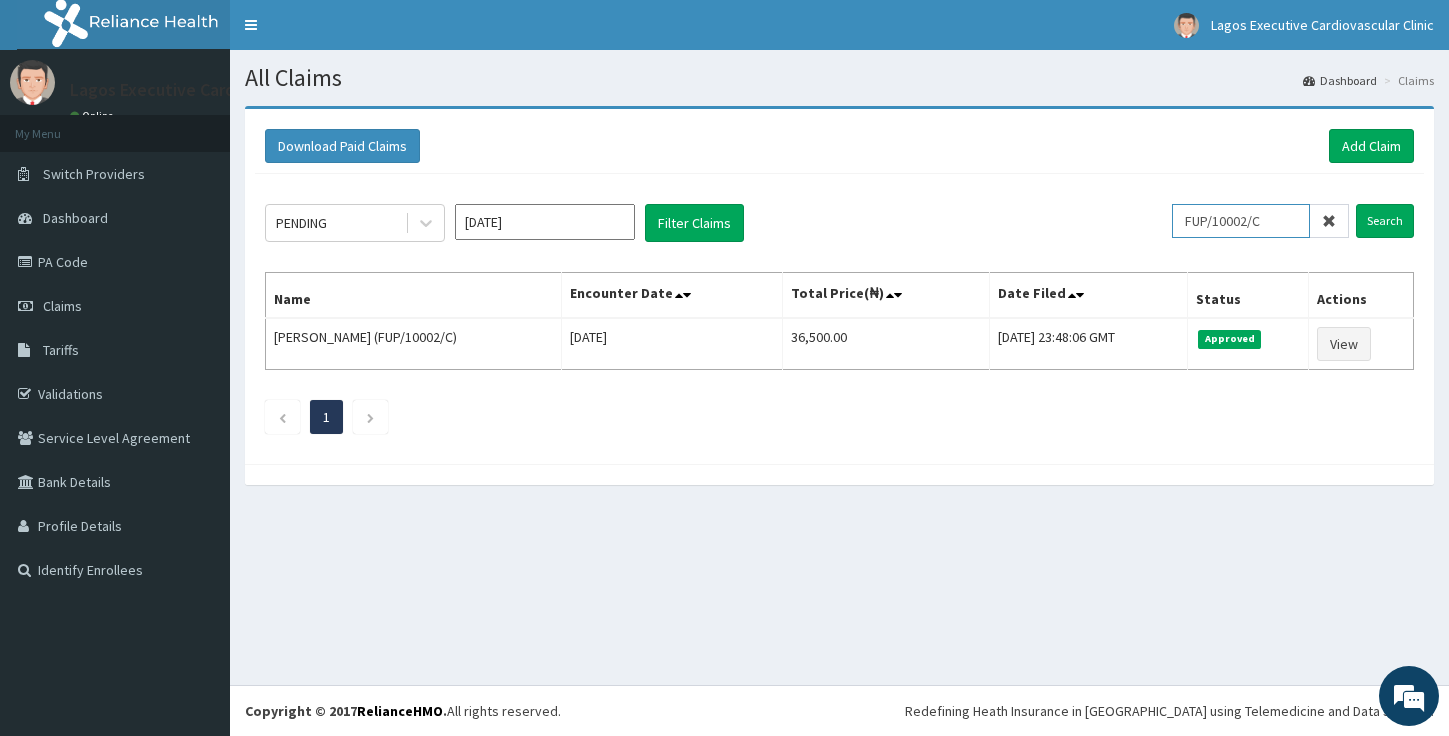 drag, startPoint x: 1295, startPoint y: 225, endPoint x: 1005, endPoint y: 191, distance: 291.9863 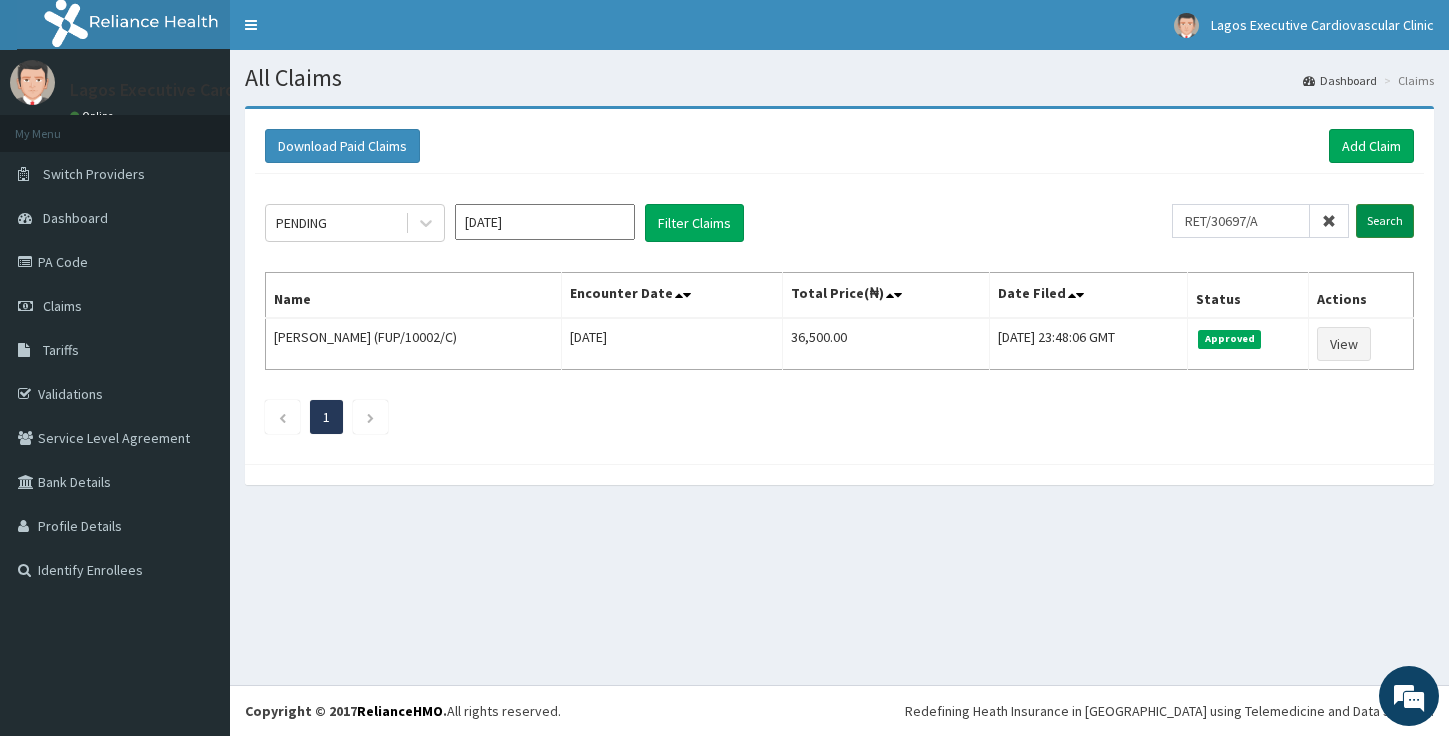 click on "Search" at bounding box center [1385, 221] 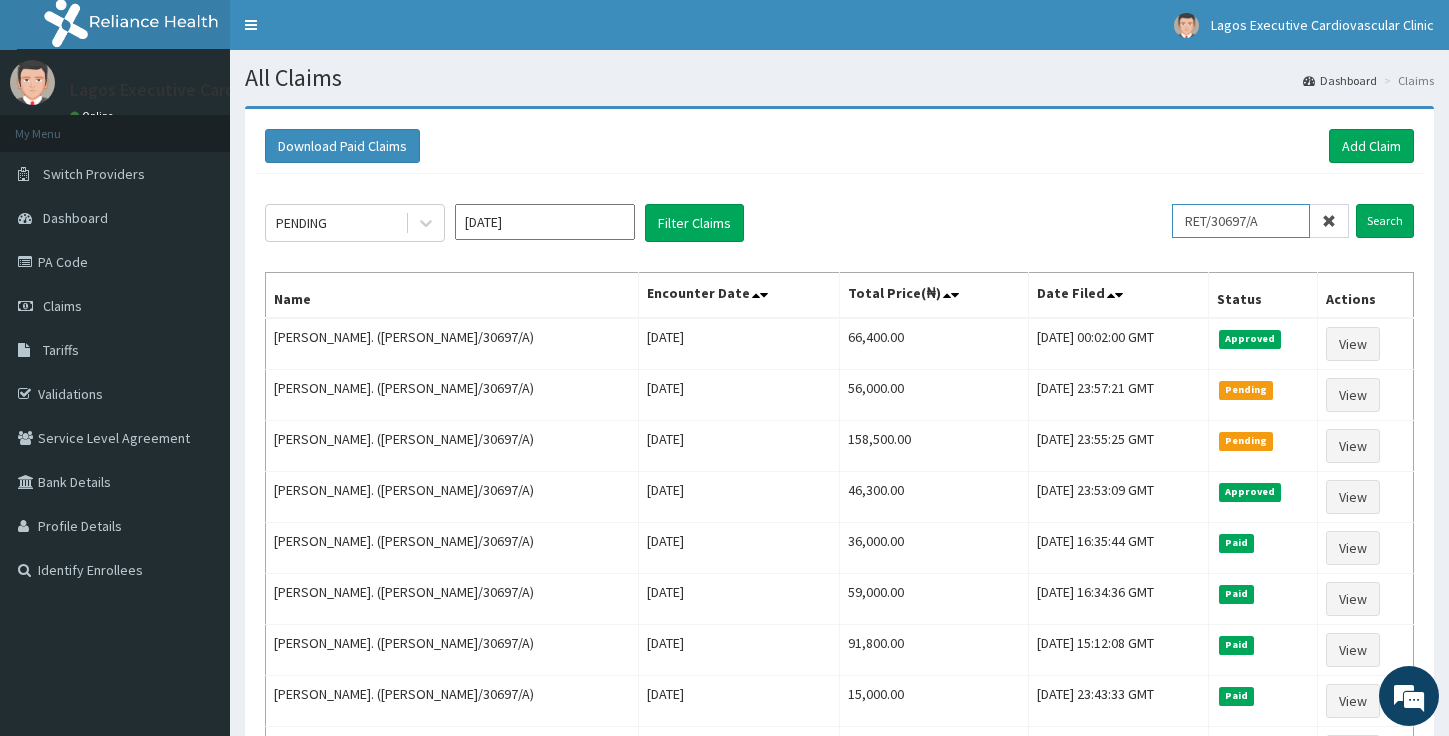 drag, startPoint x: 1292, startPoint y: 218, endPoint x: 913, endPoint y: 171, distance: 381.90314 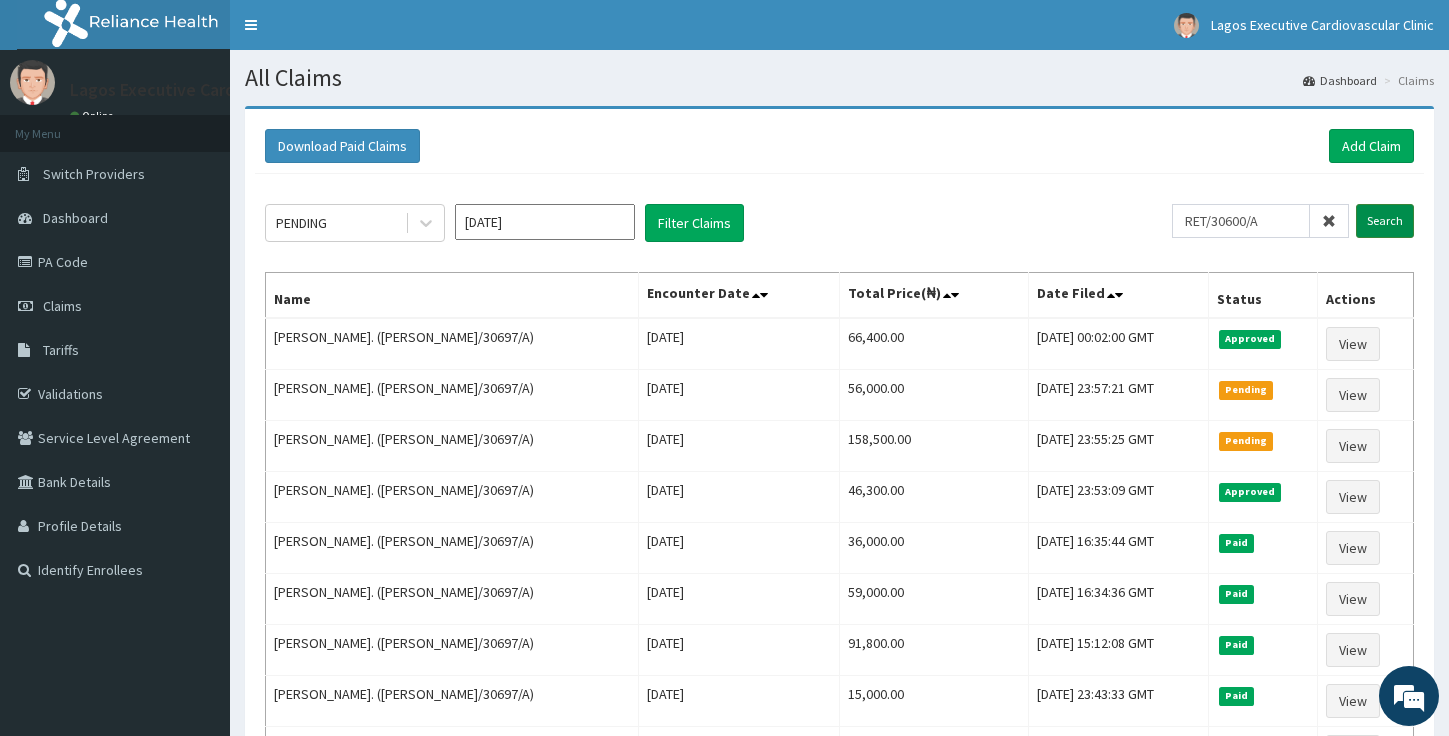 click on "Search" at bounding box center [1385, 221] 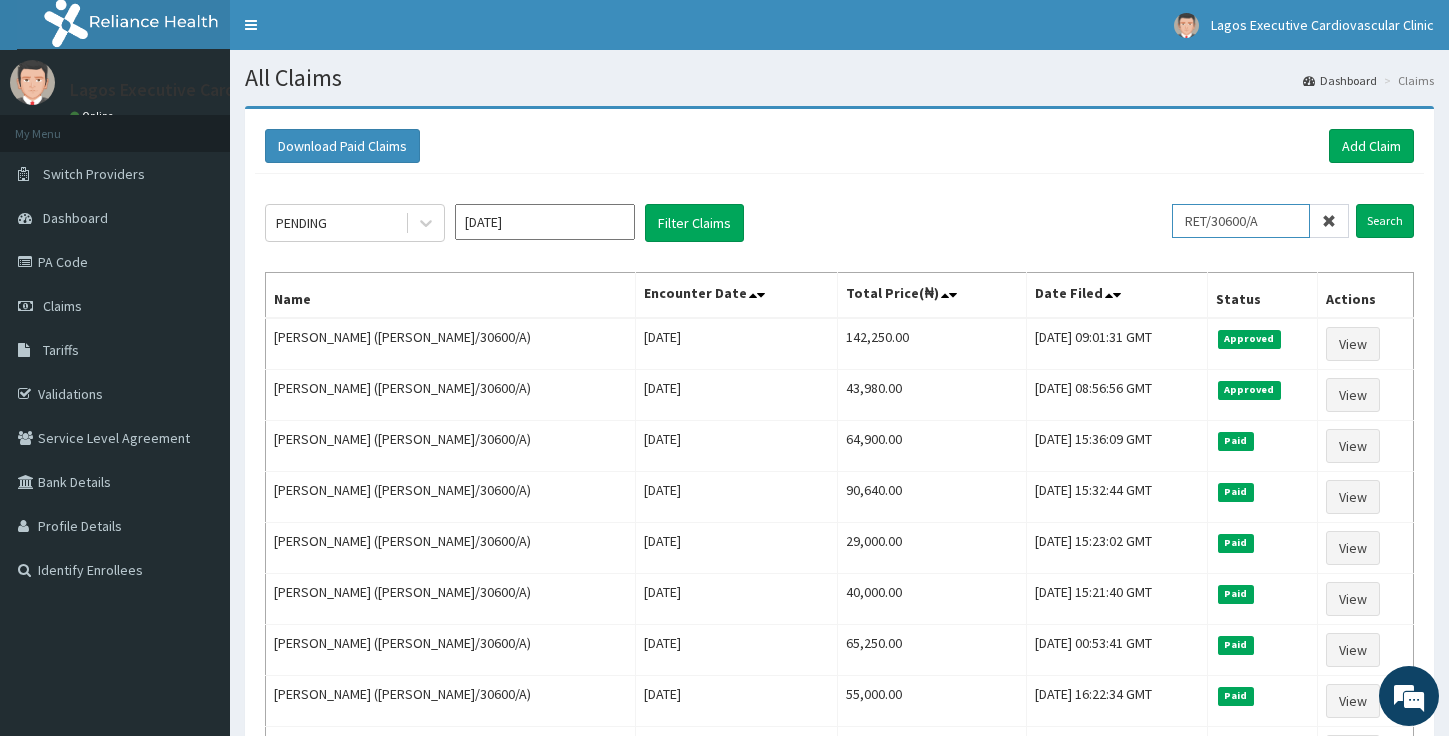 drag, startPoint x: 1294, startPoint y: 221, endPoint x: 1030, endPoint y: 183, distance: 266.72083 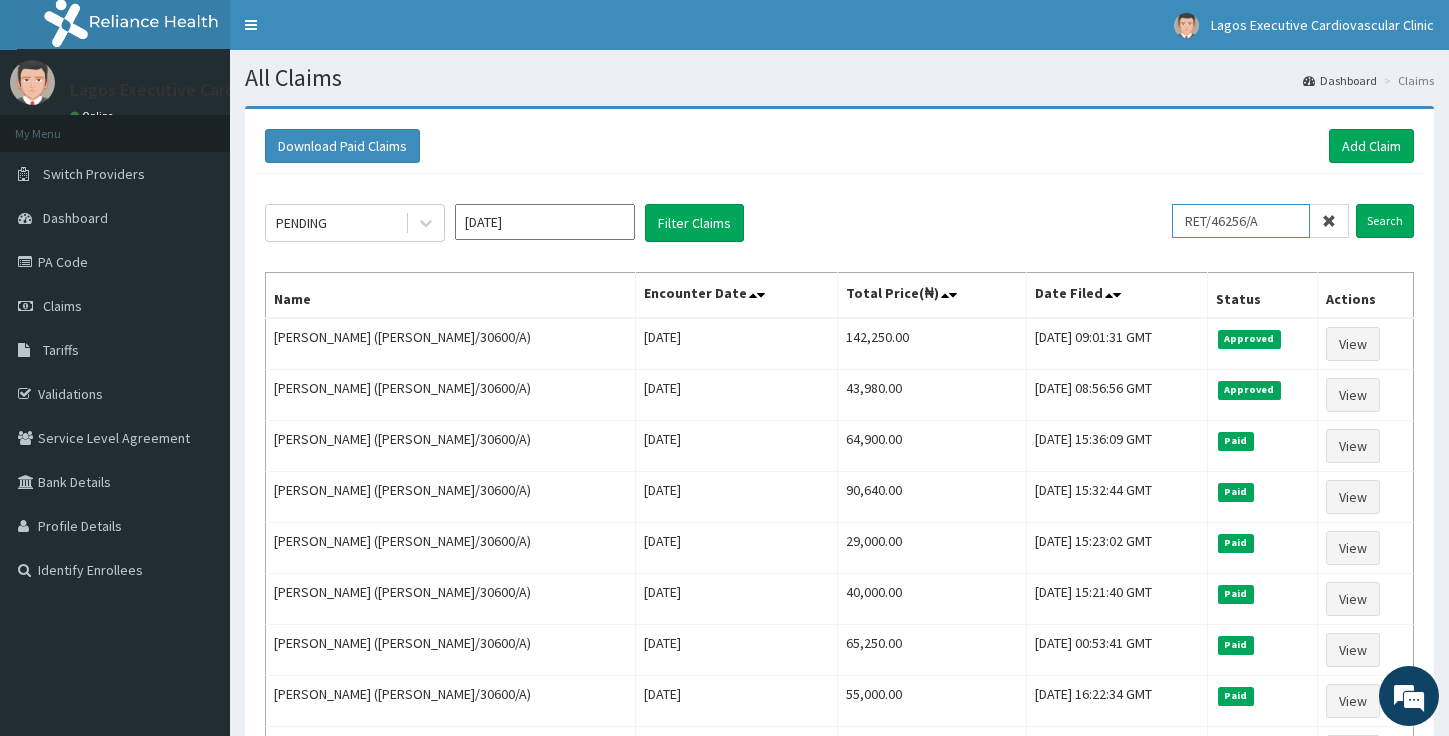 click on "Search" at bounding box center (1385, 221) 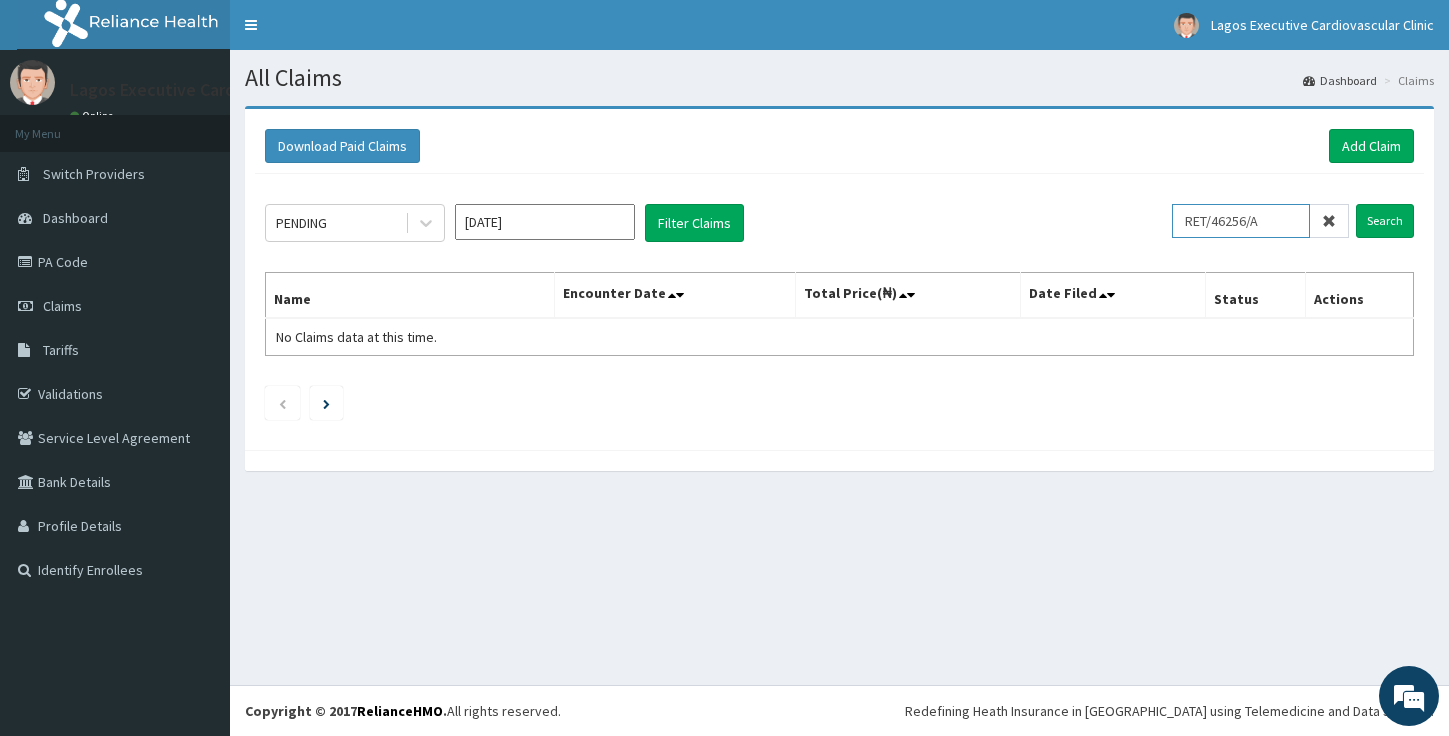 drag, startPoint x: 1307, startPoint y: 218, endPoint x: 1066, endPoint y: 176, distance: 244.63237 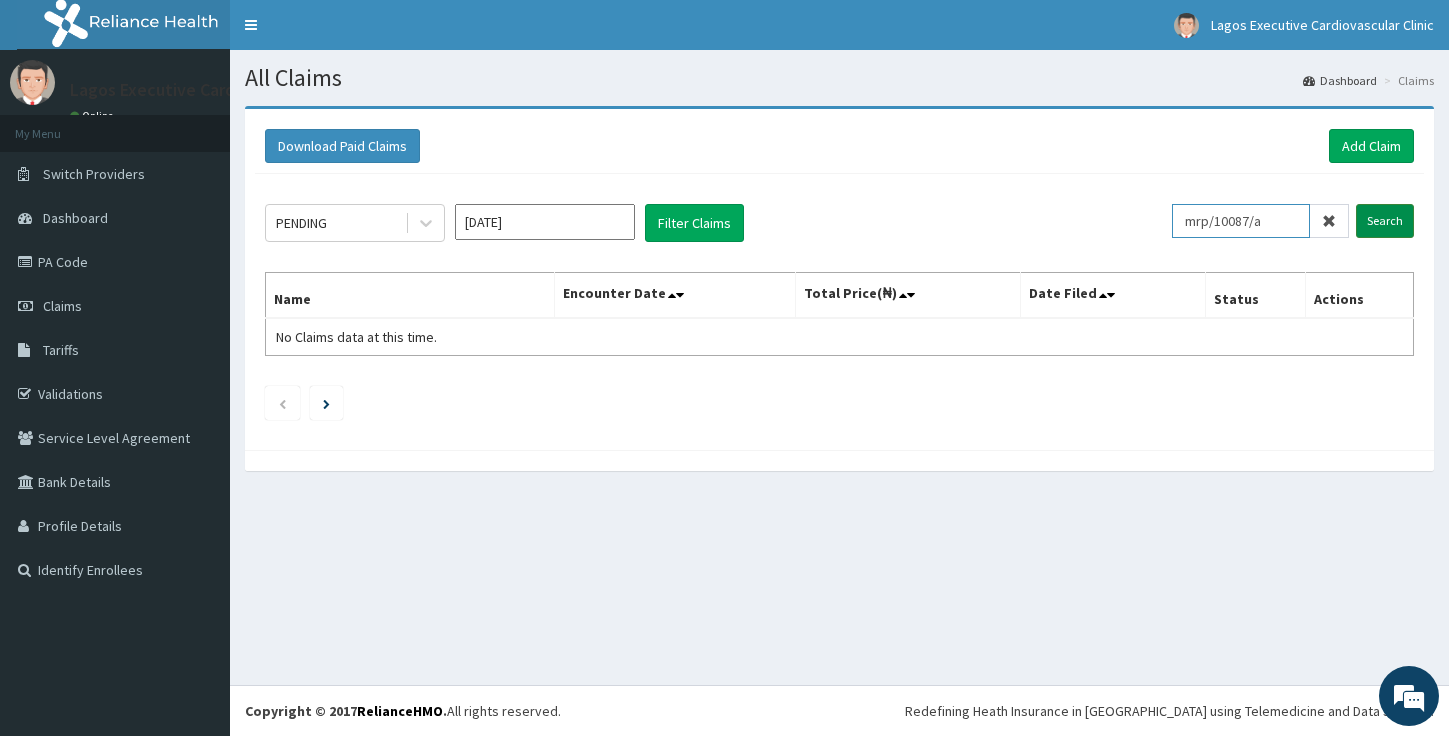 type on "mrp/10087/a" 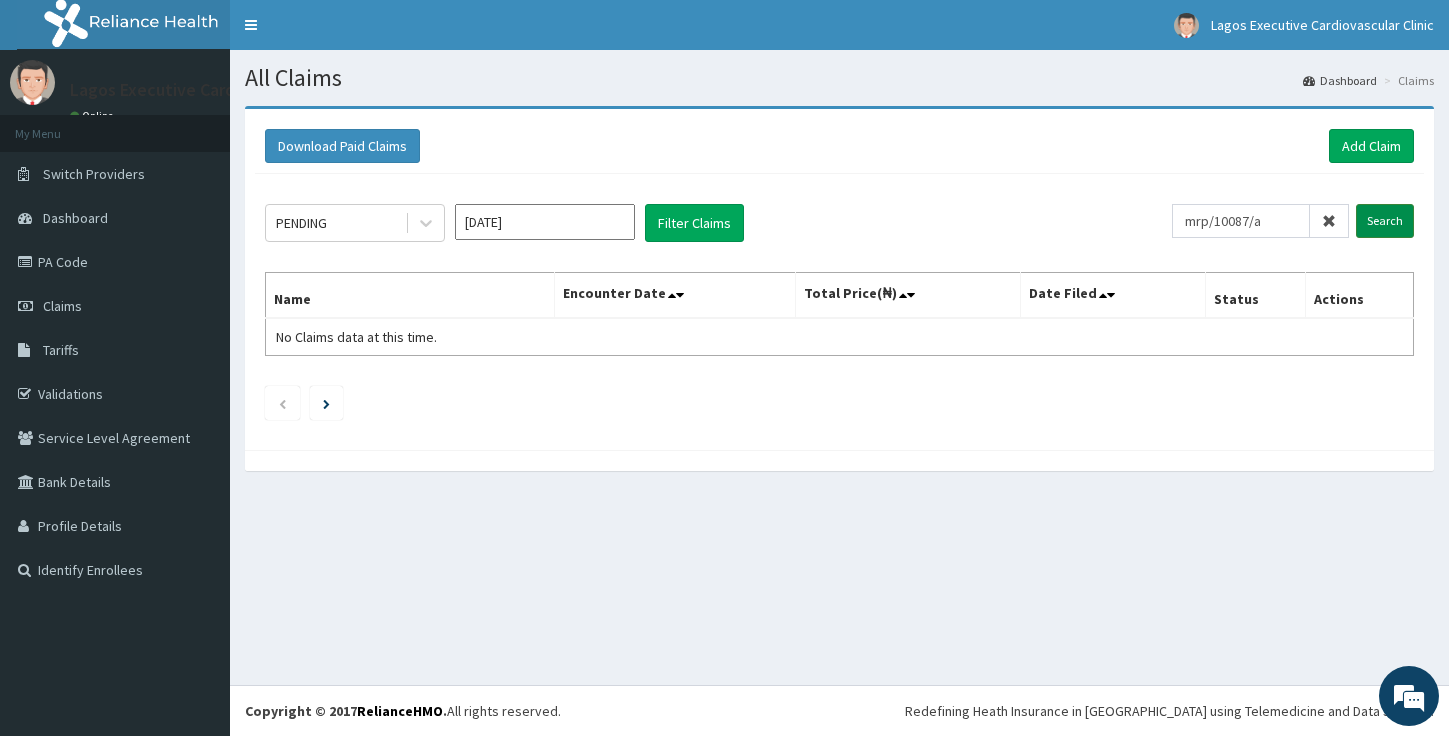 click on "Search" at bounding box center [1385, 221] 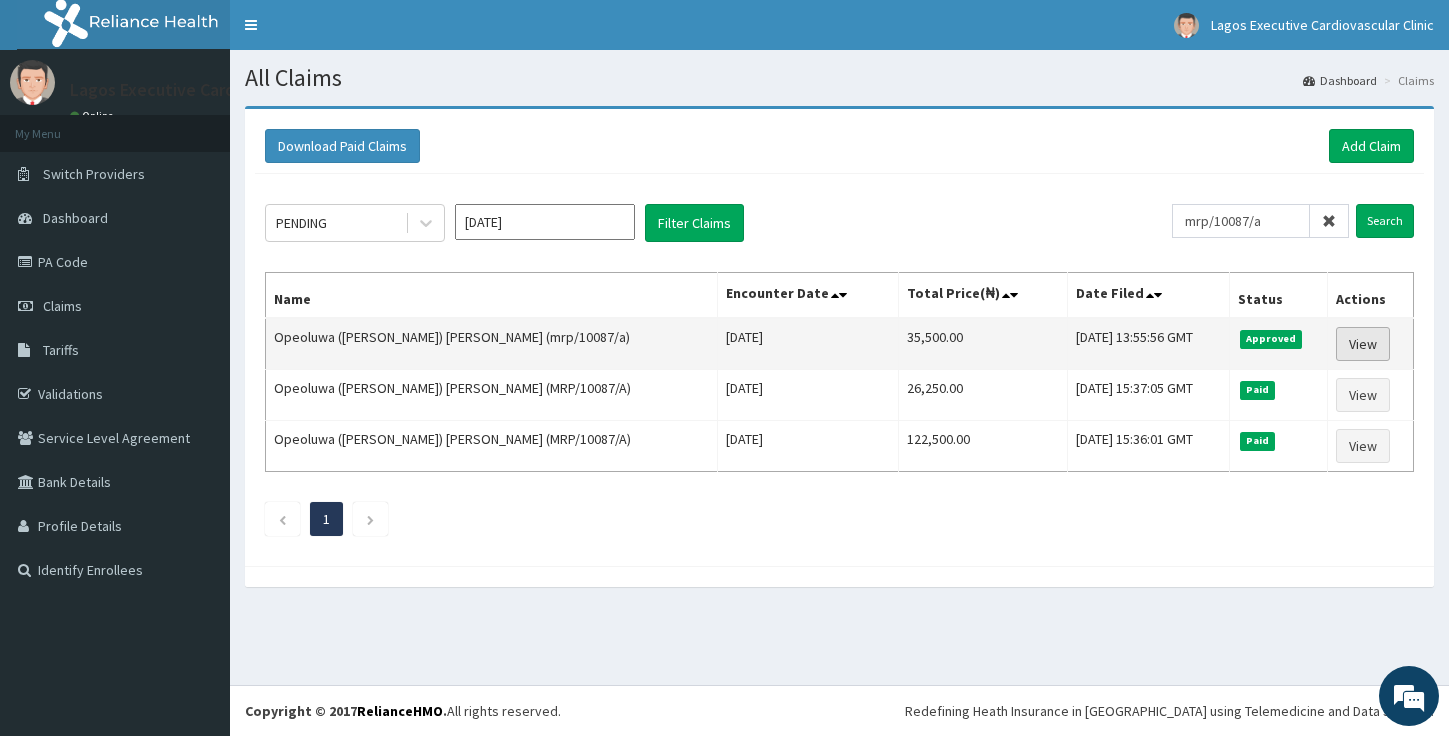 click on "View" at bounding box center [1363, 344] 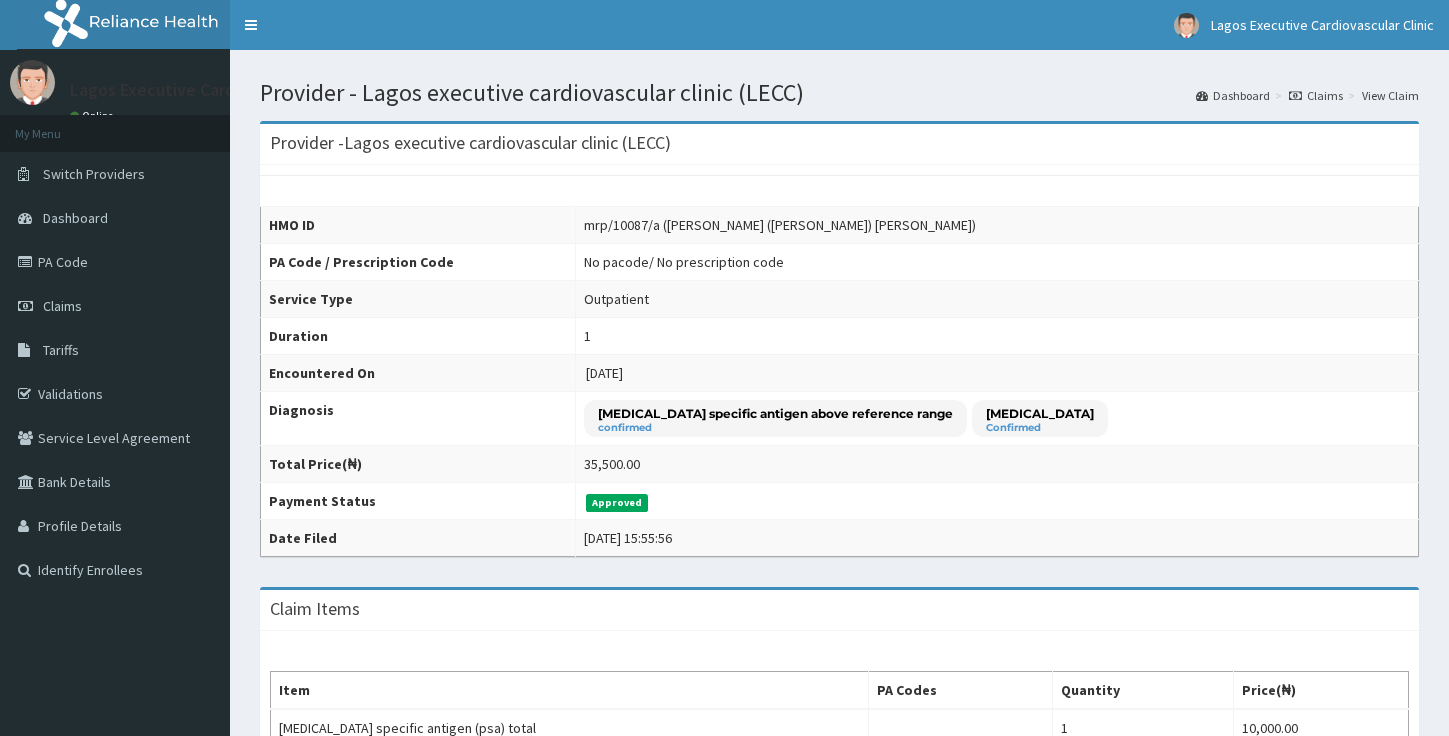 scroll, scrollTop: 0, scrollLeft: 0, axis: both 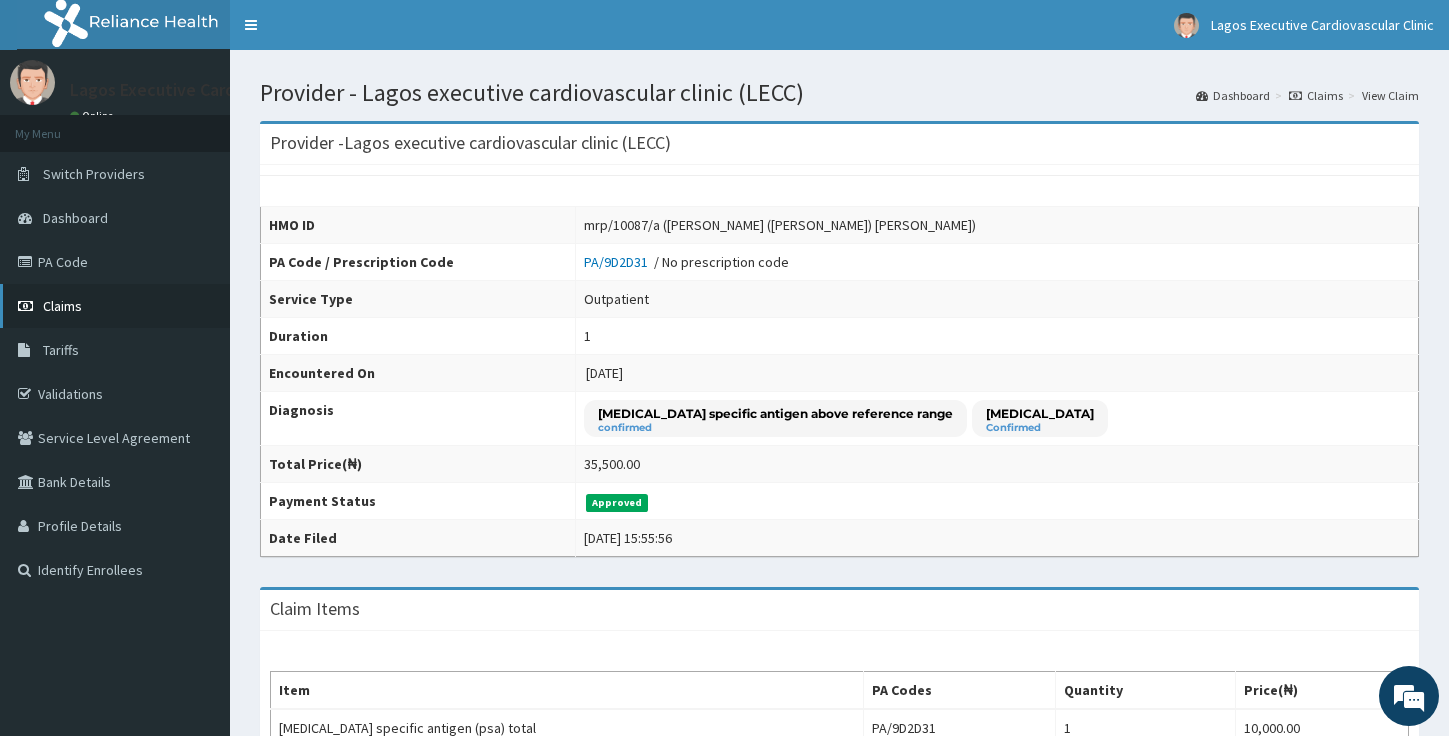 click on "Claims" at bounding box center (115, 306) 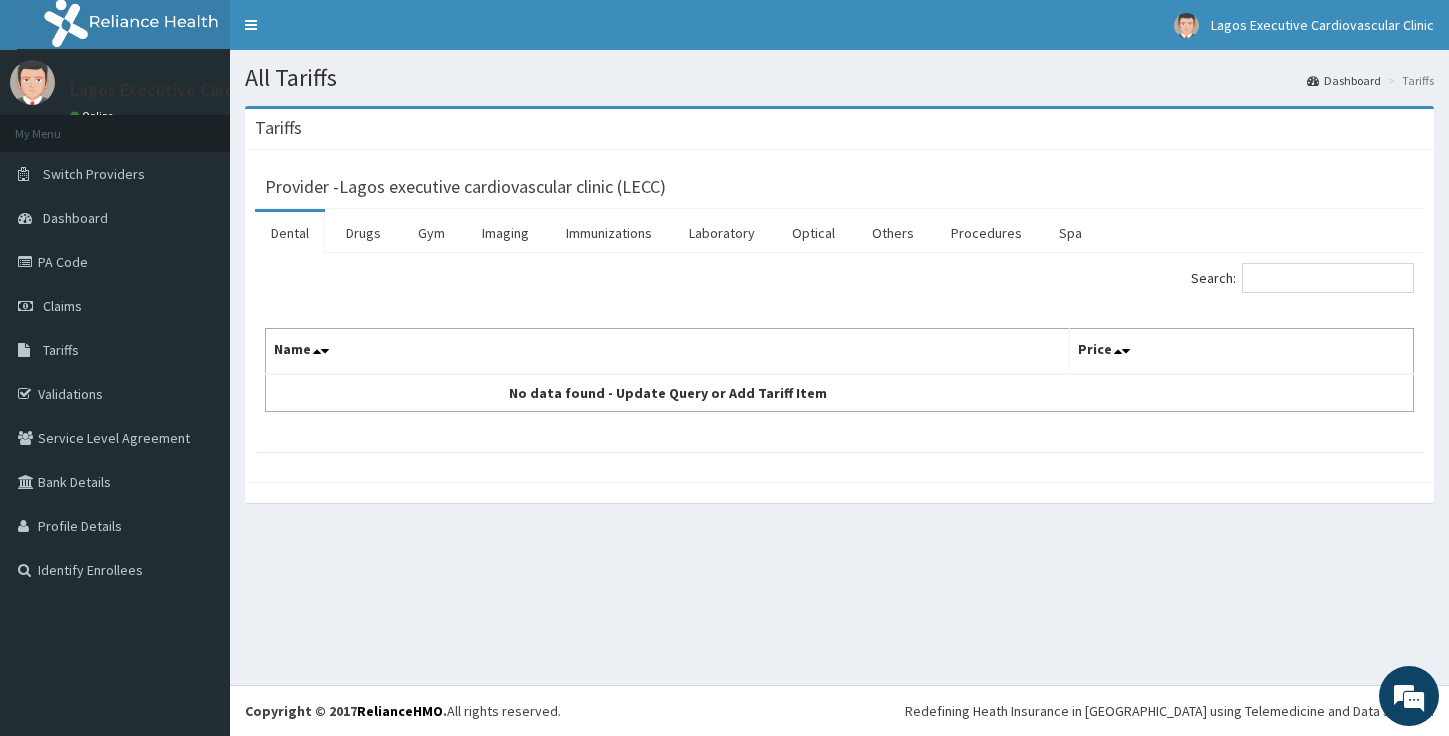 scroll, scrollTop: 0, scrollLeft: 0, axis: both 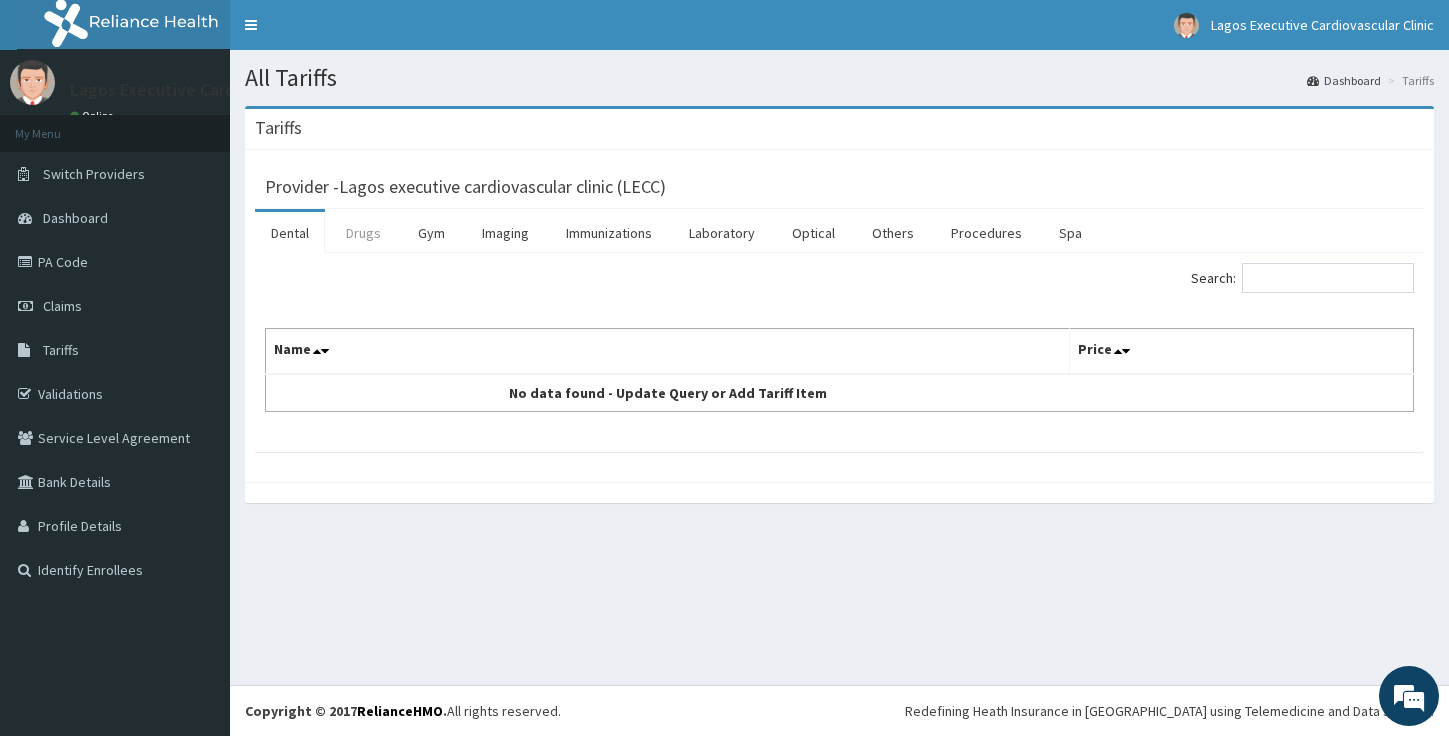 click on "Drugs" at bounding box center (363, 233) 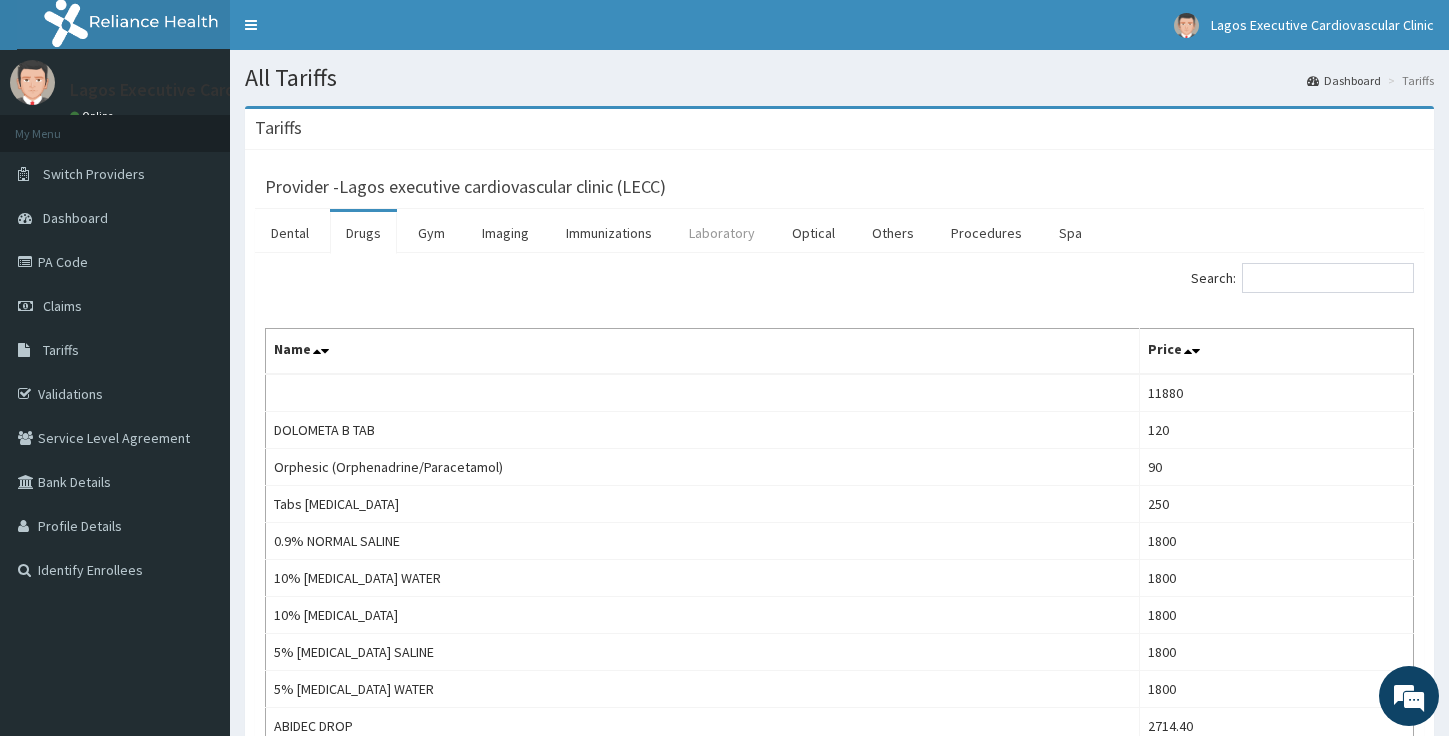 click on "Laboratory" at bounding box center [722, 233] 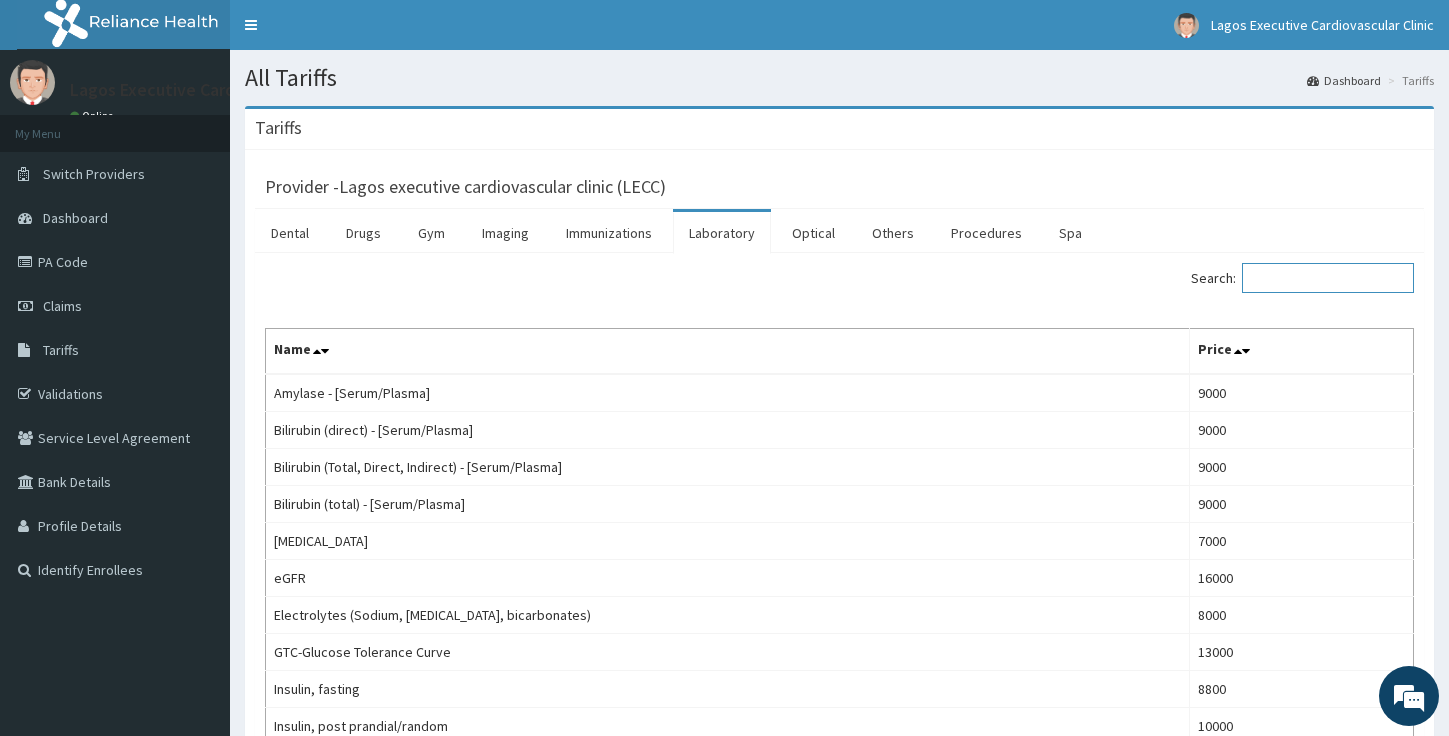 click on "Search:" at bounding box center [1328, 278] 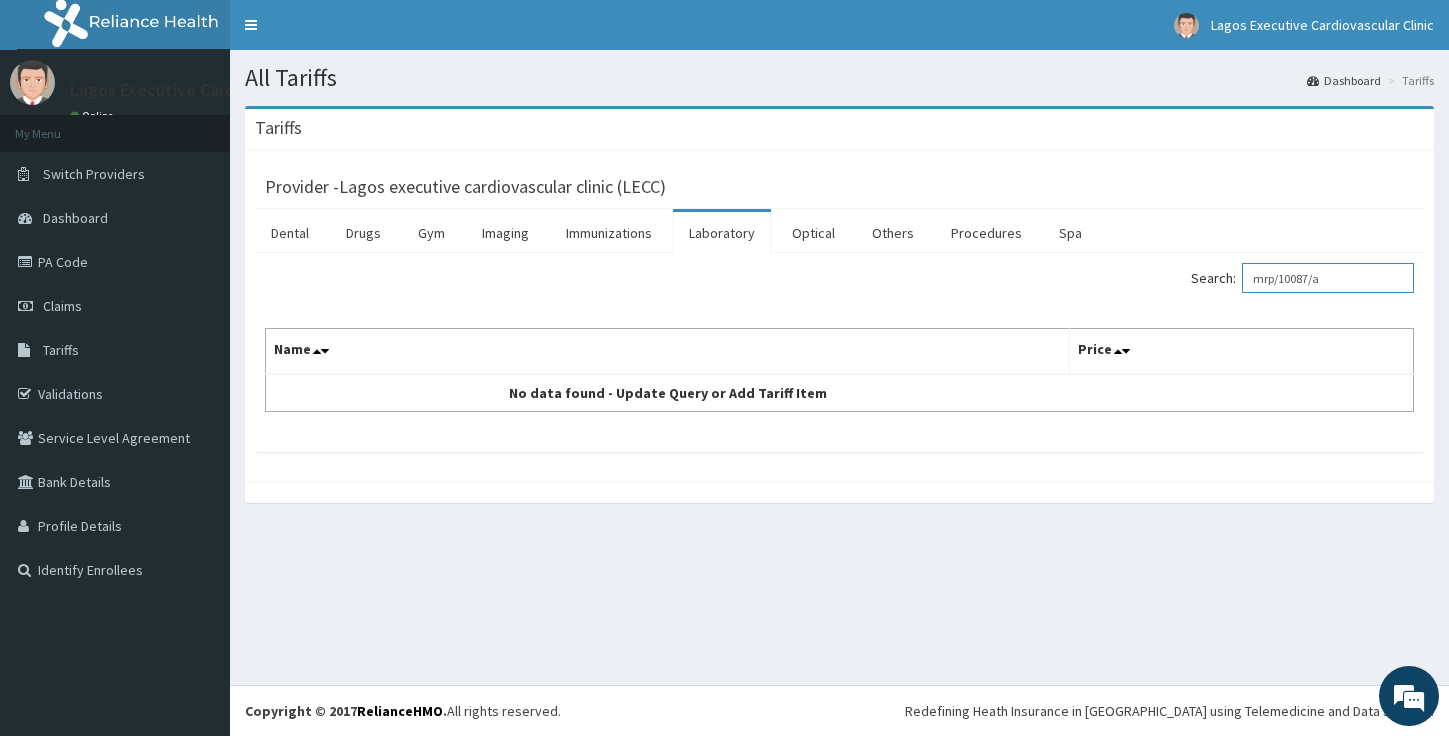 drag, startPoint x: 1368, startPoint y: 282, endPoint x: 1161, endPoint y: 223, distance: 215.24405 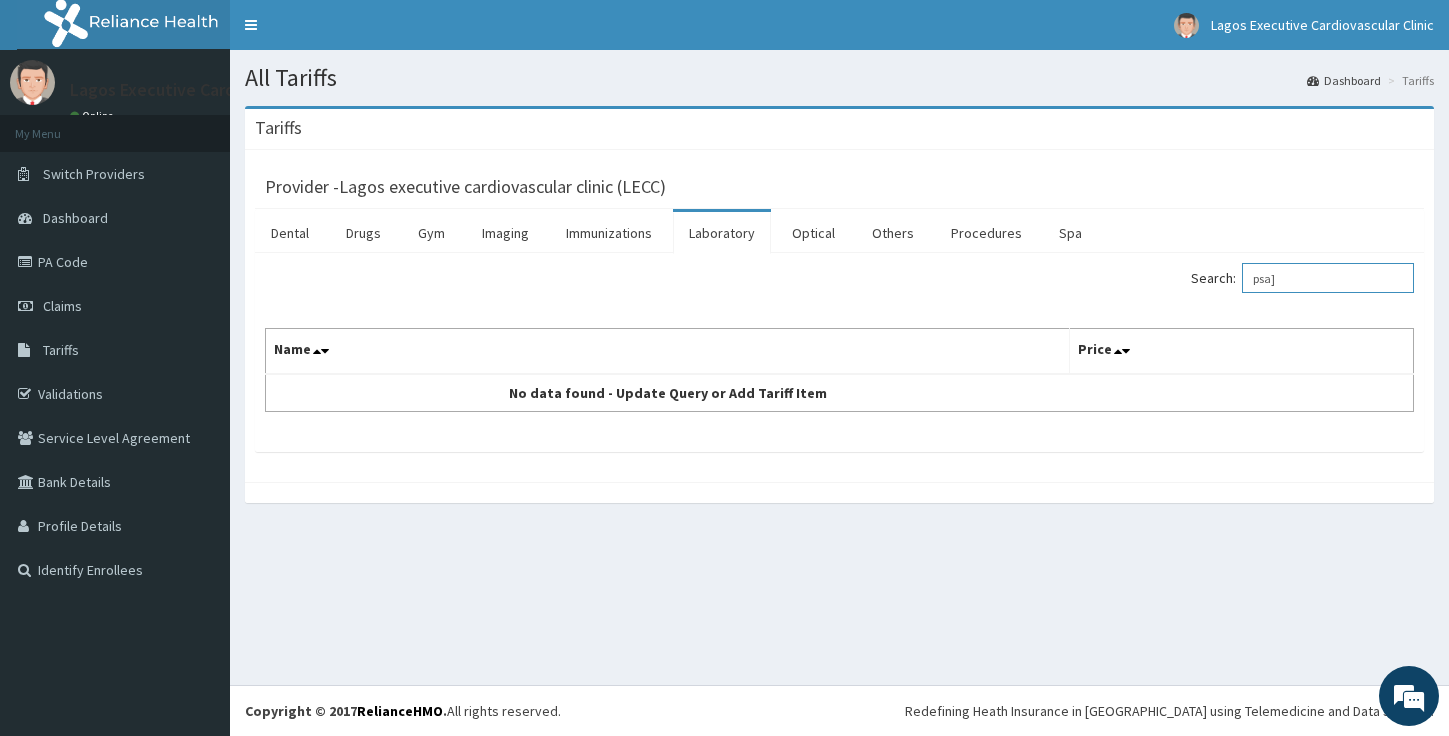 scroll, scrollTop: 0, scrollLeft: 0, axis: both 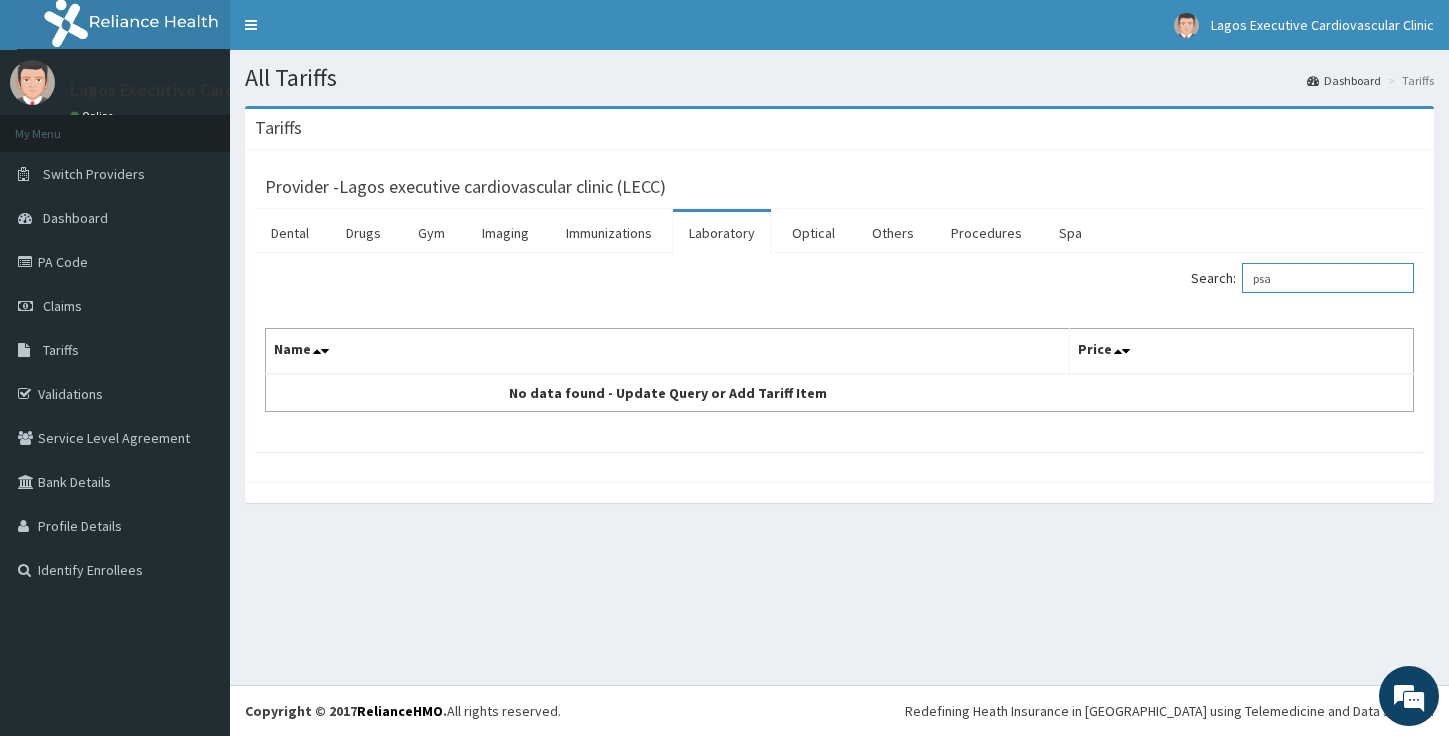 type on "psa" 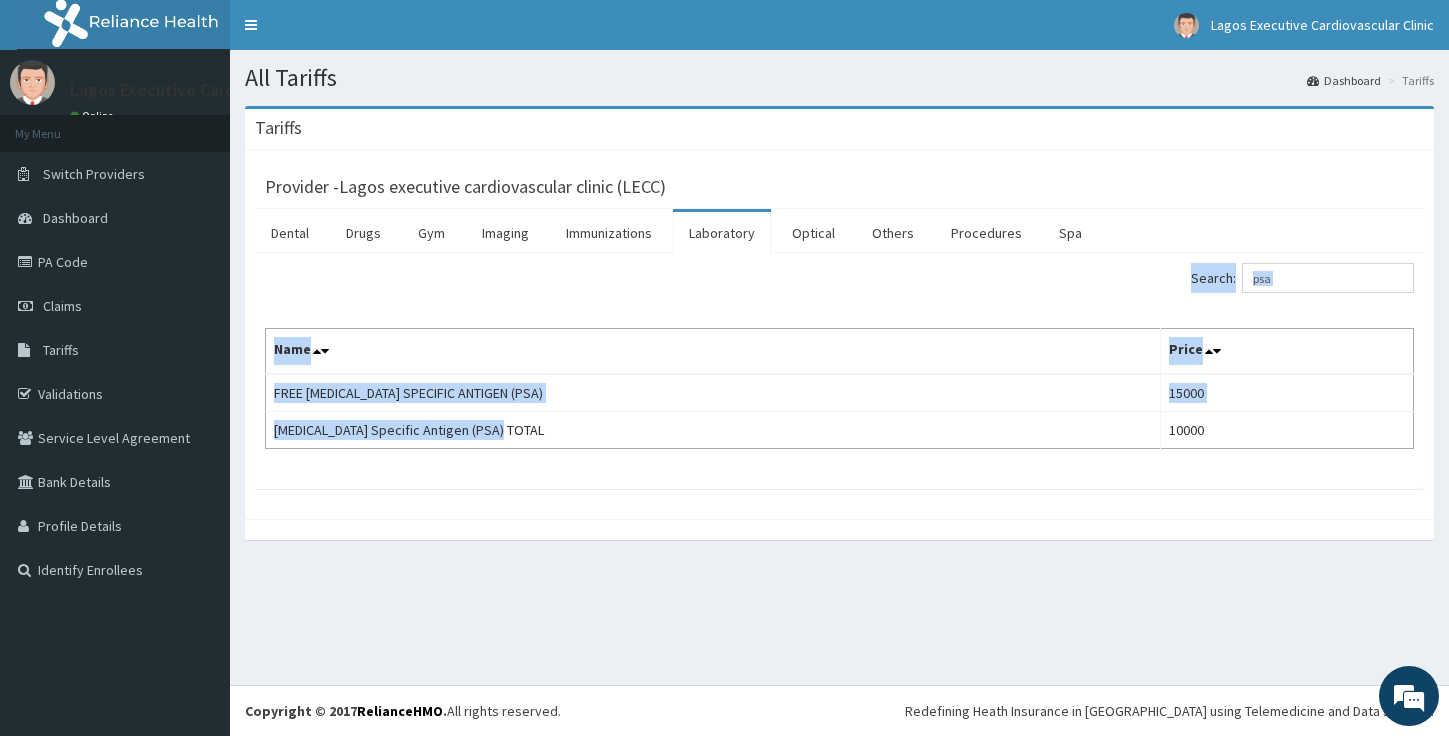 drag, startPoint x: 494, startPoint y: 432, endPoint x: 238, endPoint y: 422, distance: 256.19525 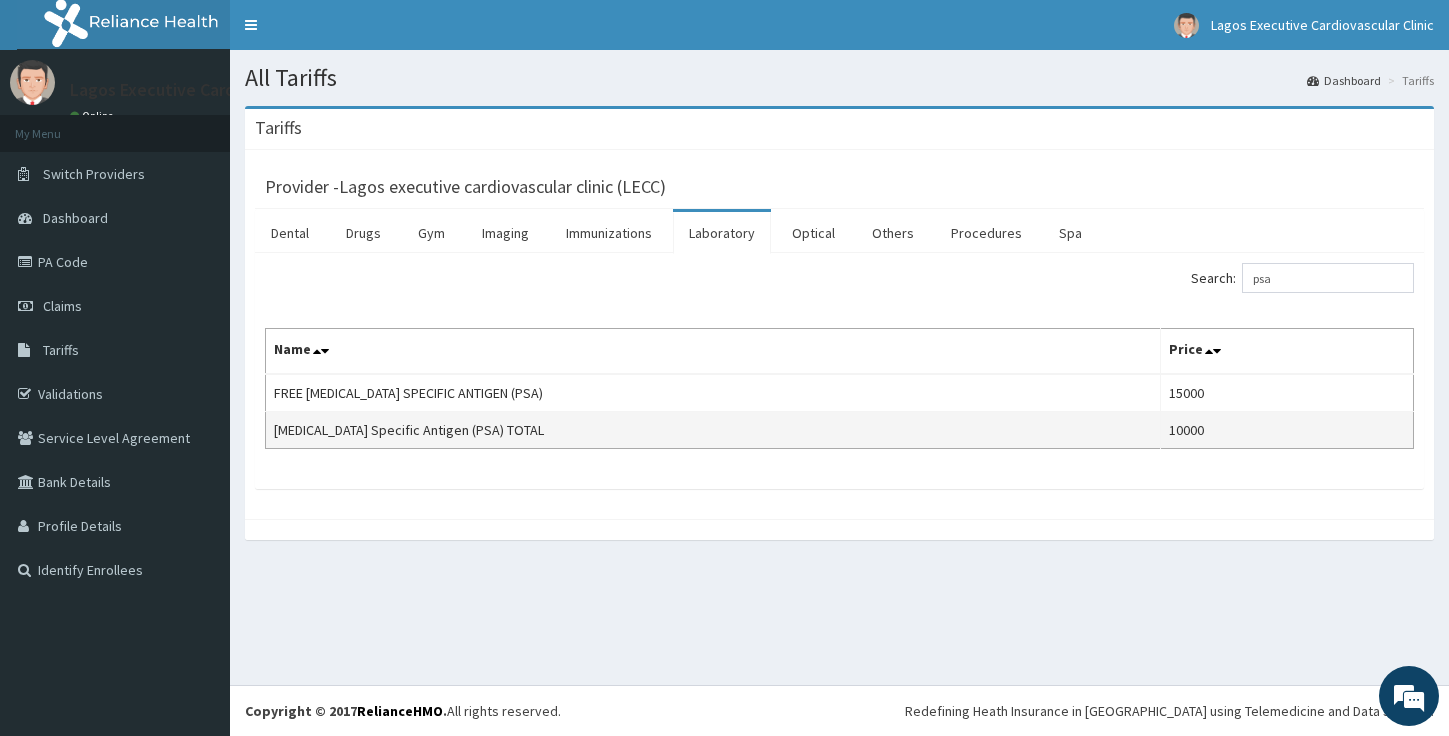 click on "Prostate Specific Antigen (PSA) TOTAL" at bounding box center [713, 430] 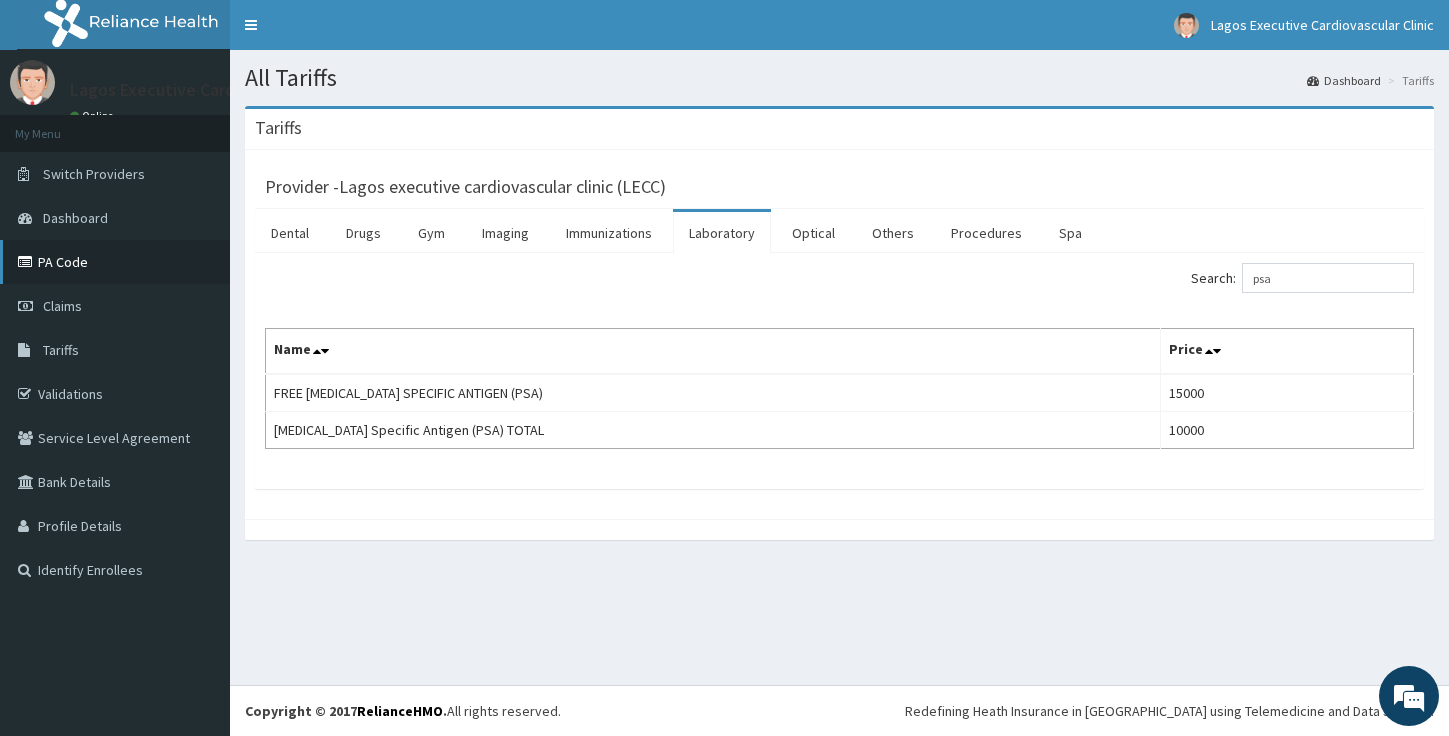 click on "PA Code" at bounding box center [115, 262] 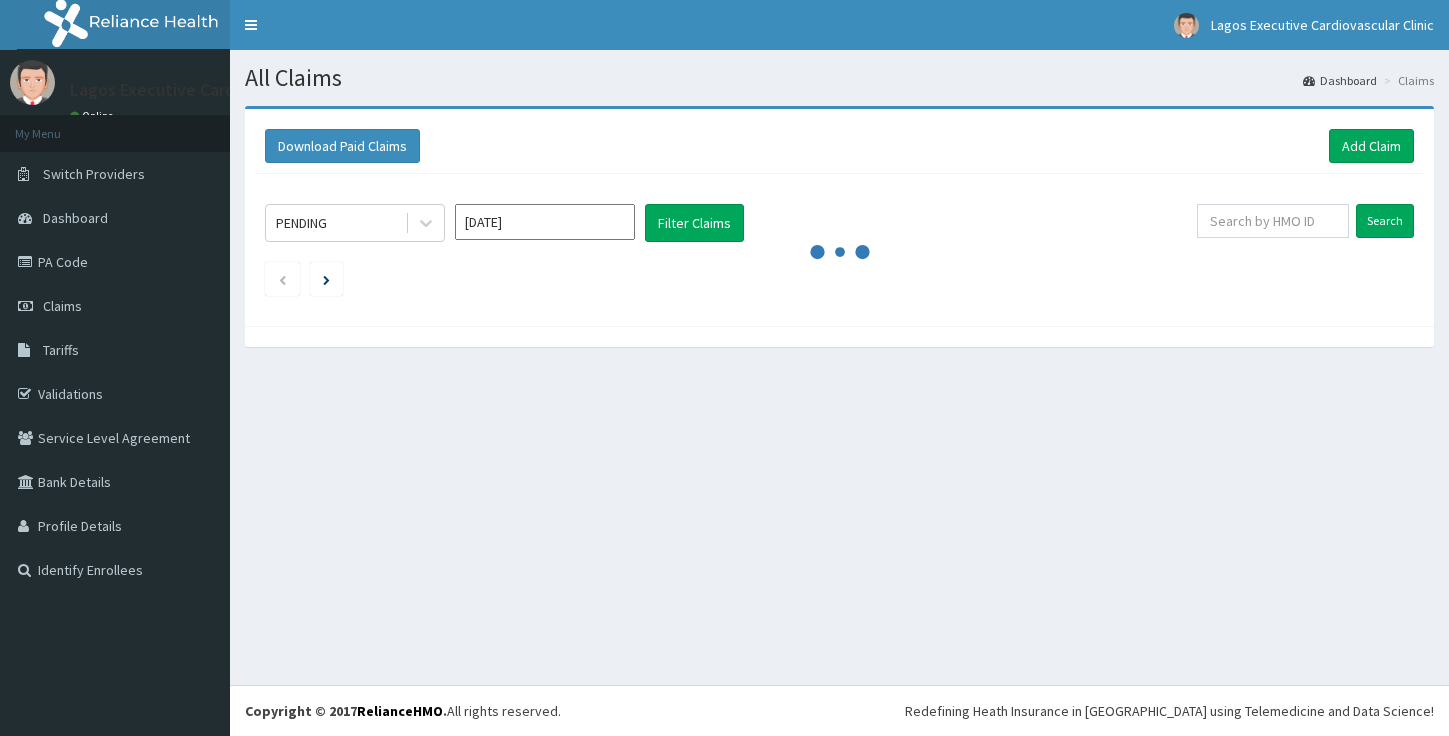 scroll, scrollTop: 0, scrollLeft: 0, axis: both 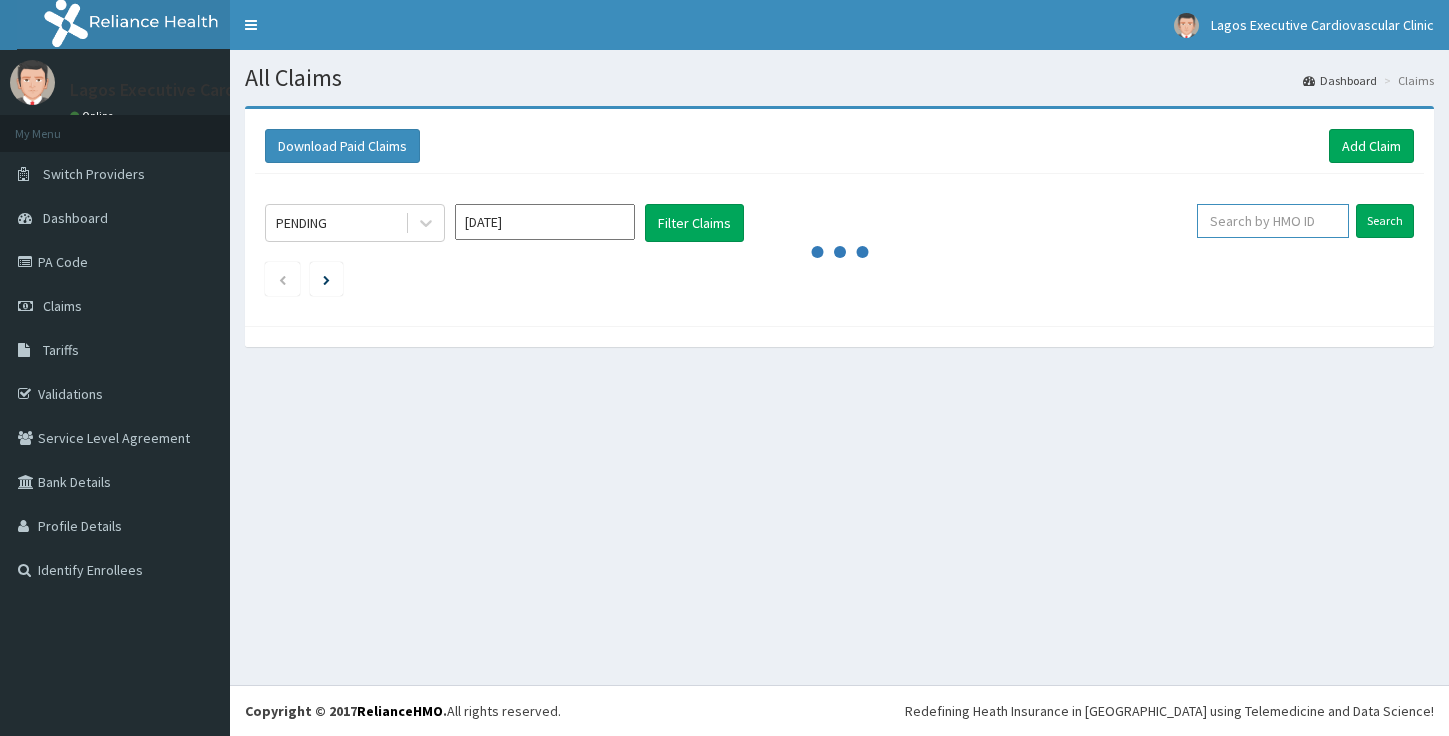 click at bounding box center [1273, 221] 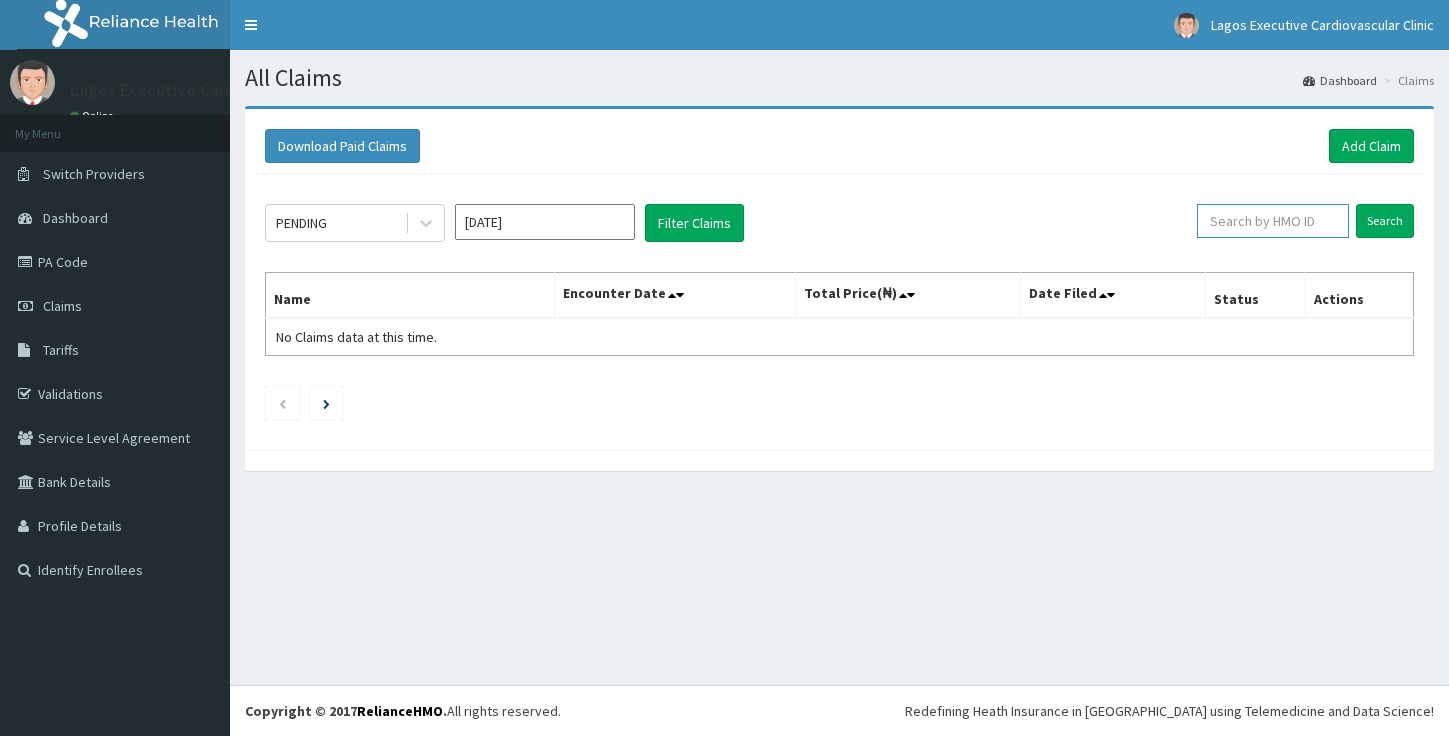 paste on "AVL/10469/A" 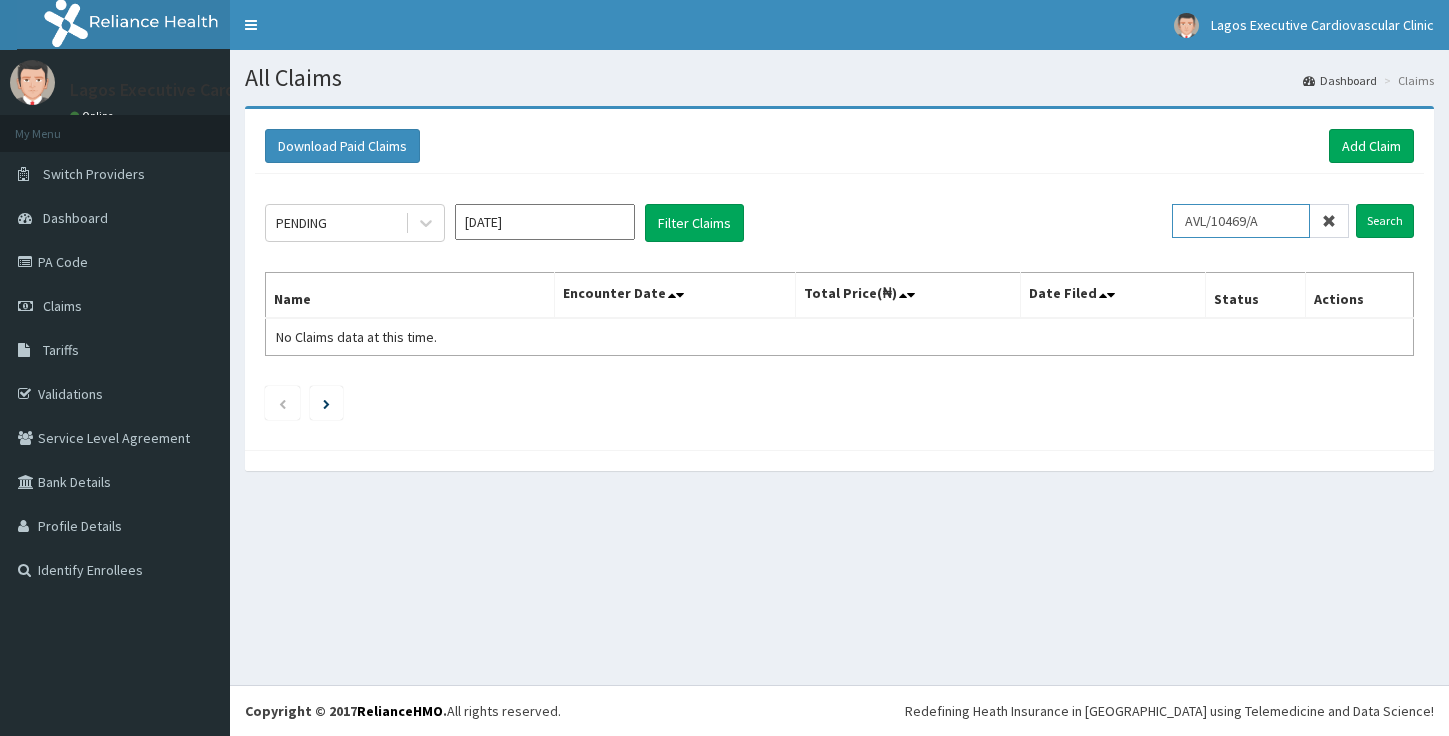 click on "Search" at bounding box center [1385, 221] 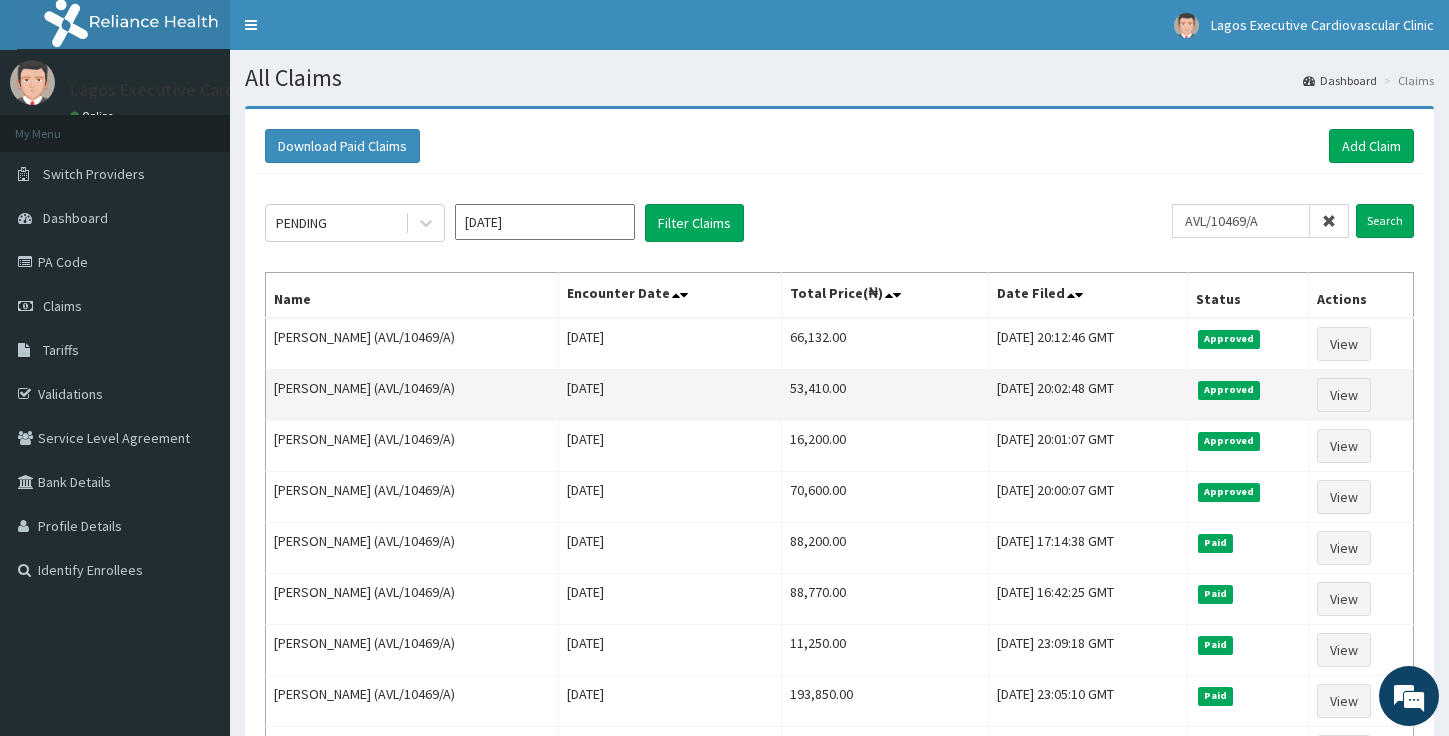 scroll, scrollTop: 0, scrollLeft: 0, axis: both 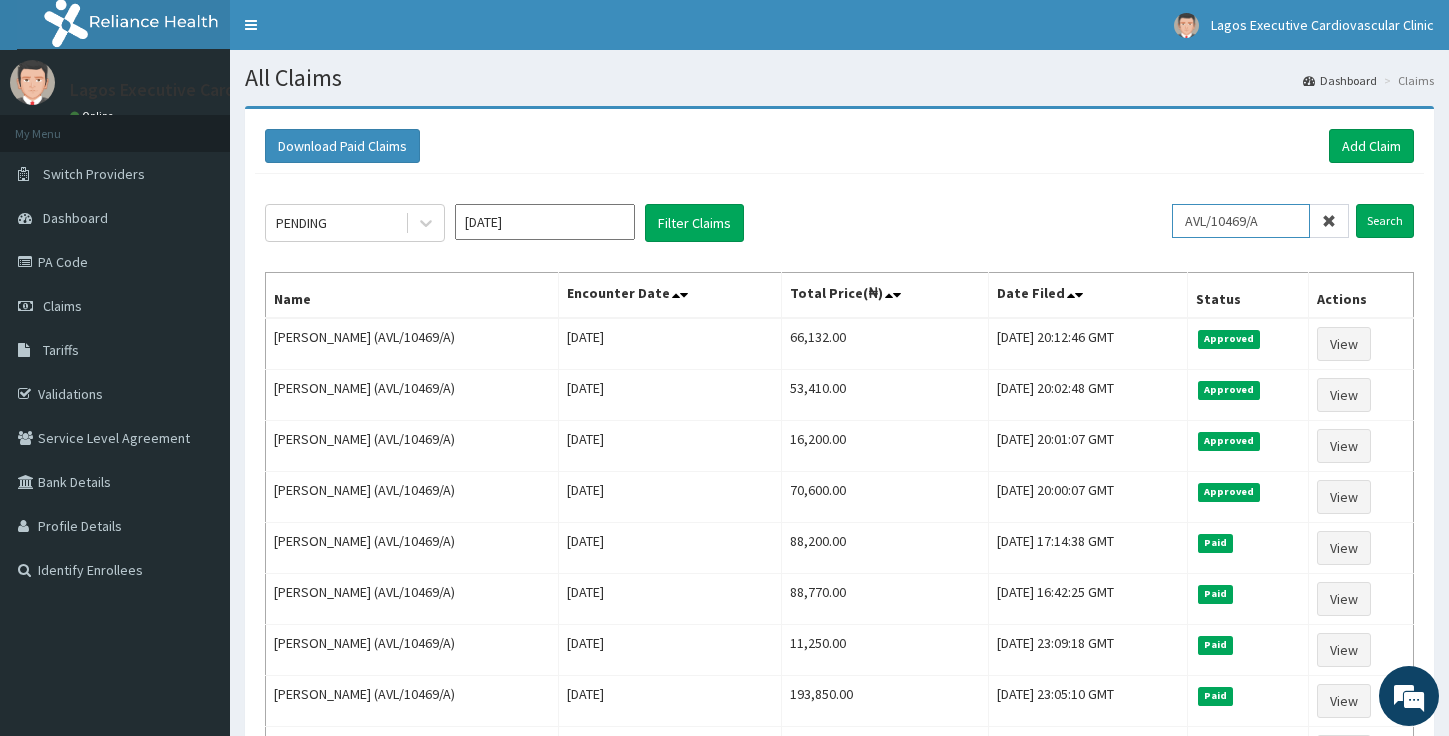 drag, startPoint x: 1293, startPoint y: 214, endPoint x: 990, endPoint y: 188, distance: 304.11346 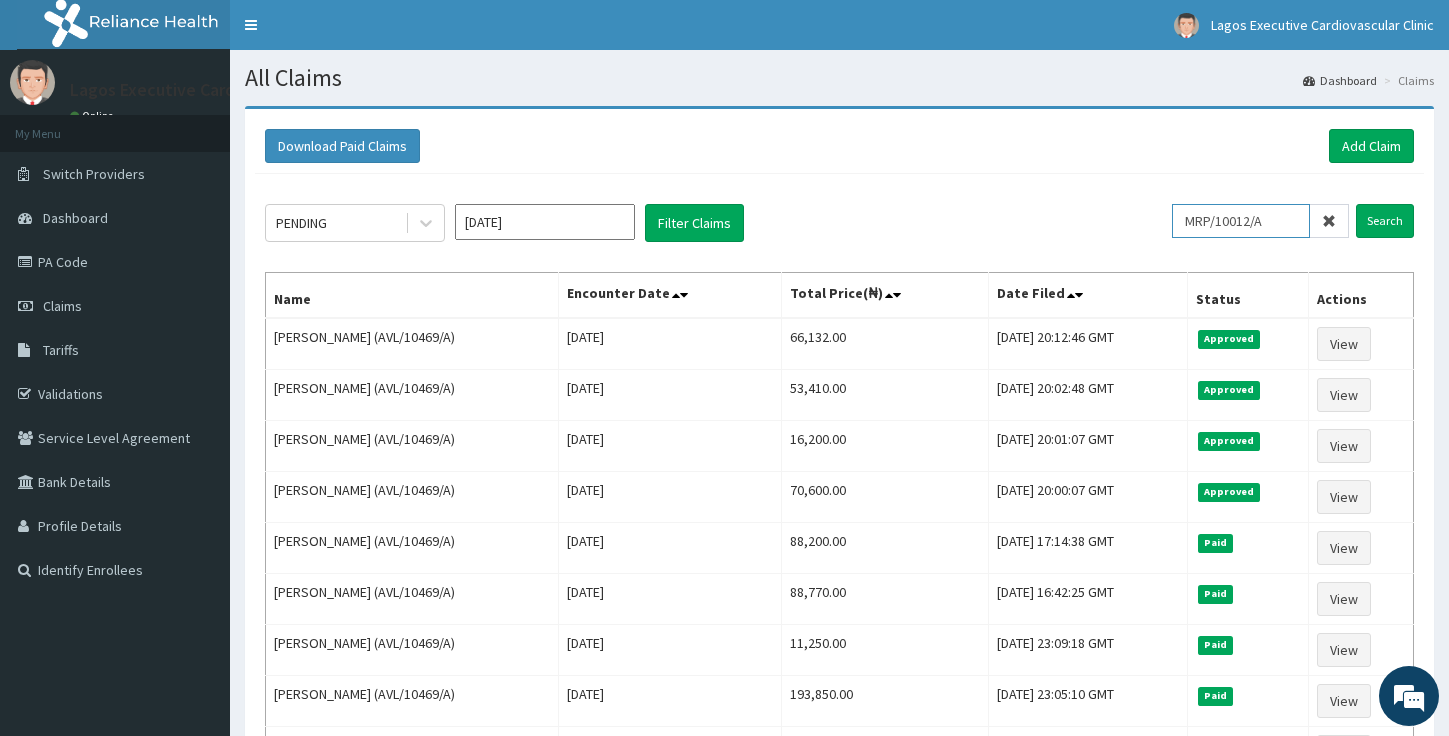 click on "Search" at bounding box center [1385, 221] 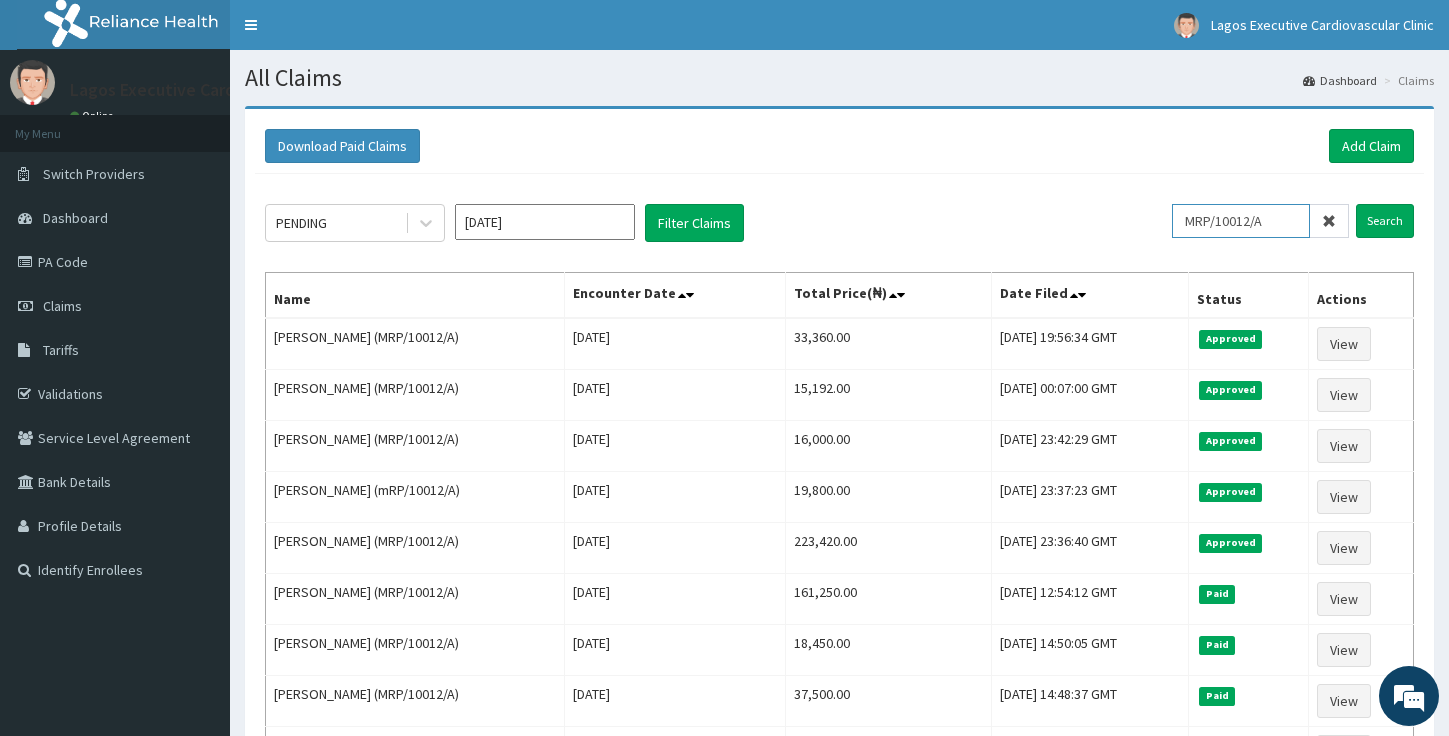 drag, startPoint x: 1299, startPoint y: 220, endPoint x: 1063, endPoint y: 193, distance: 237.53947 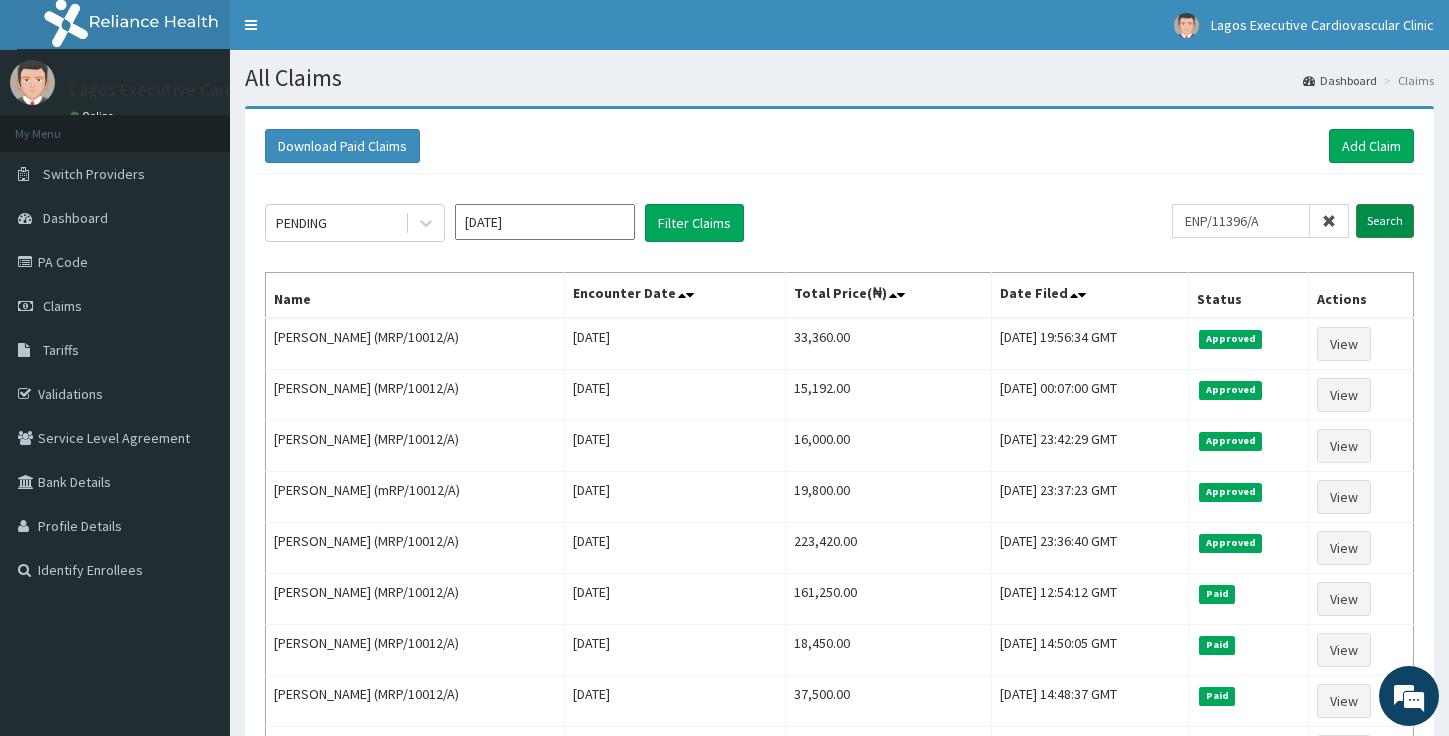 click on "Search" at bounding box center (1385, 221) 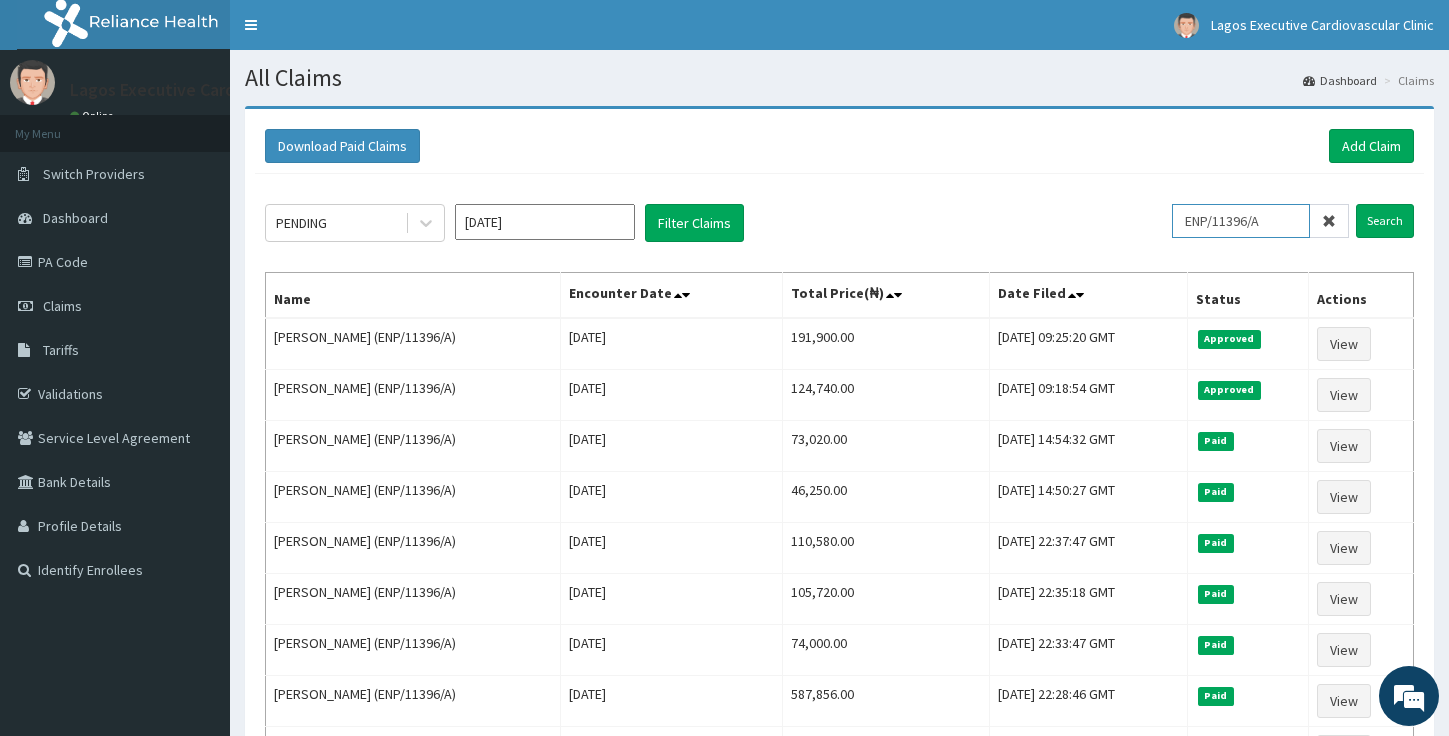 drag, startPoint x: 1292, startPoint y: 225, endPoint x: 974, endPoint y: 192, distance: 319.70767 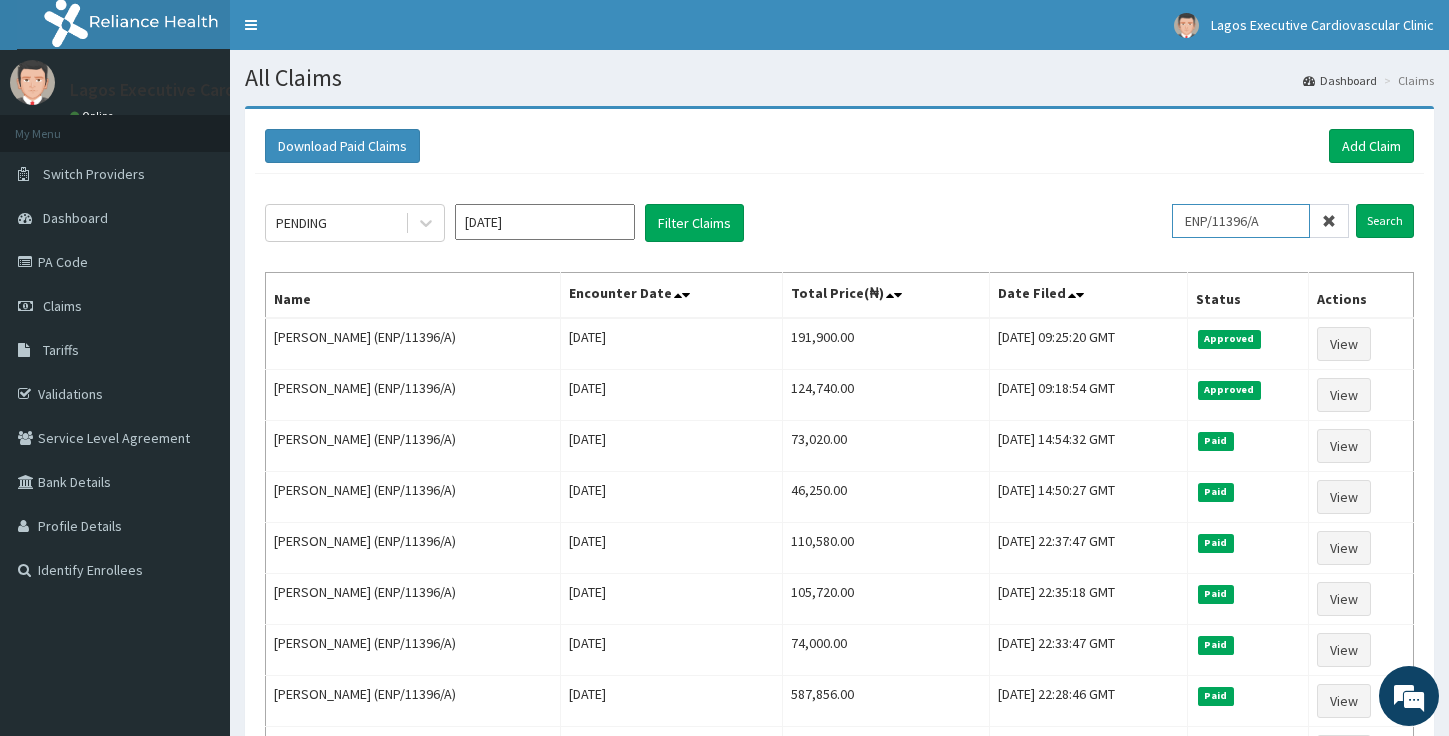 paste on "FFC/10085" 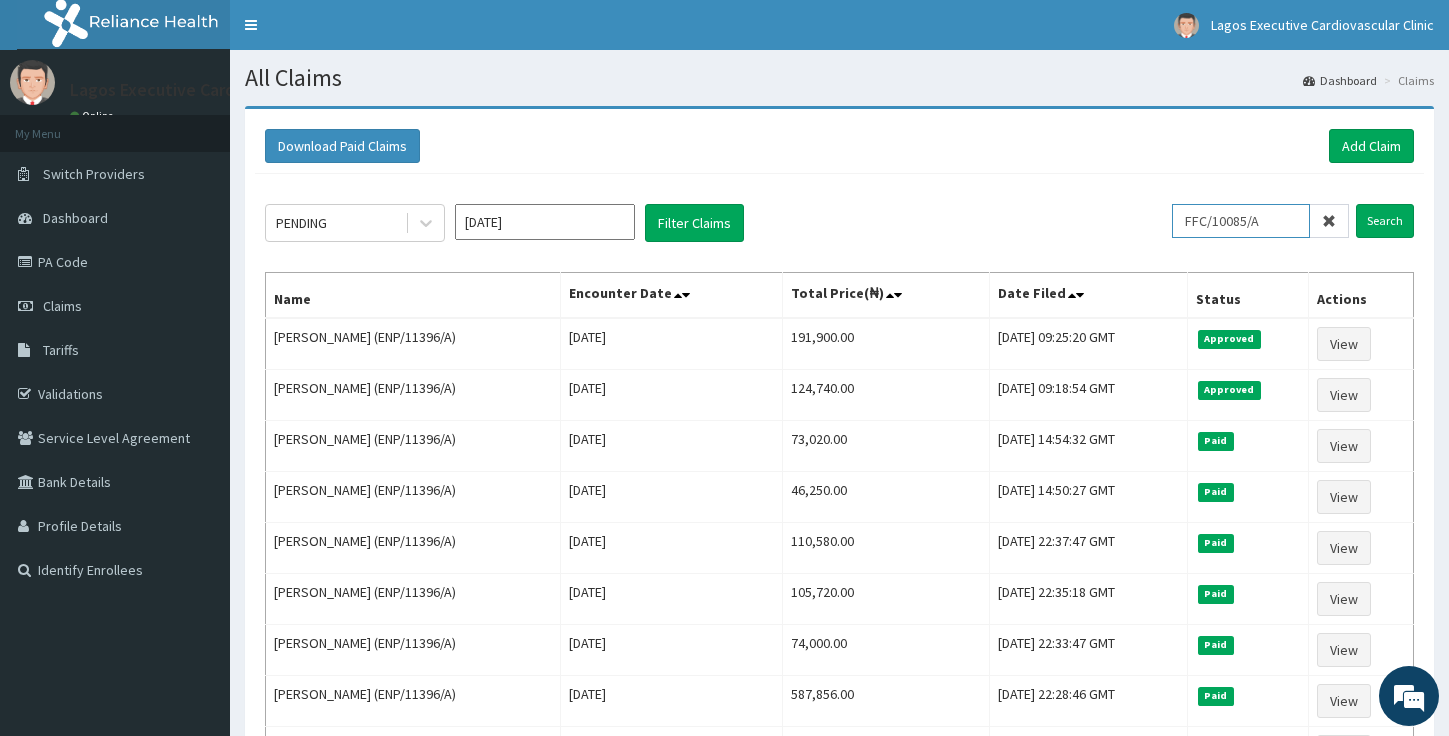 click on "FFC/10085/A" at bounding box center [1241, 221] 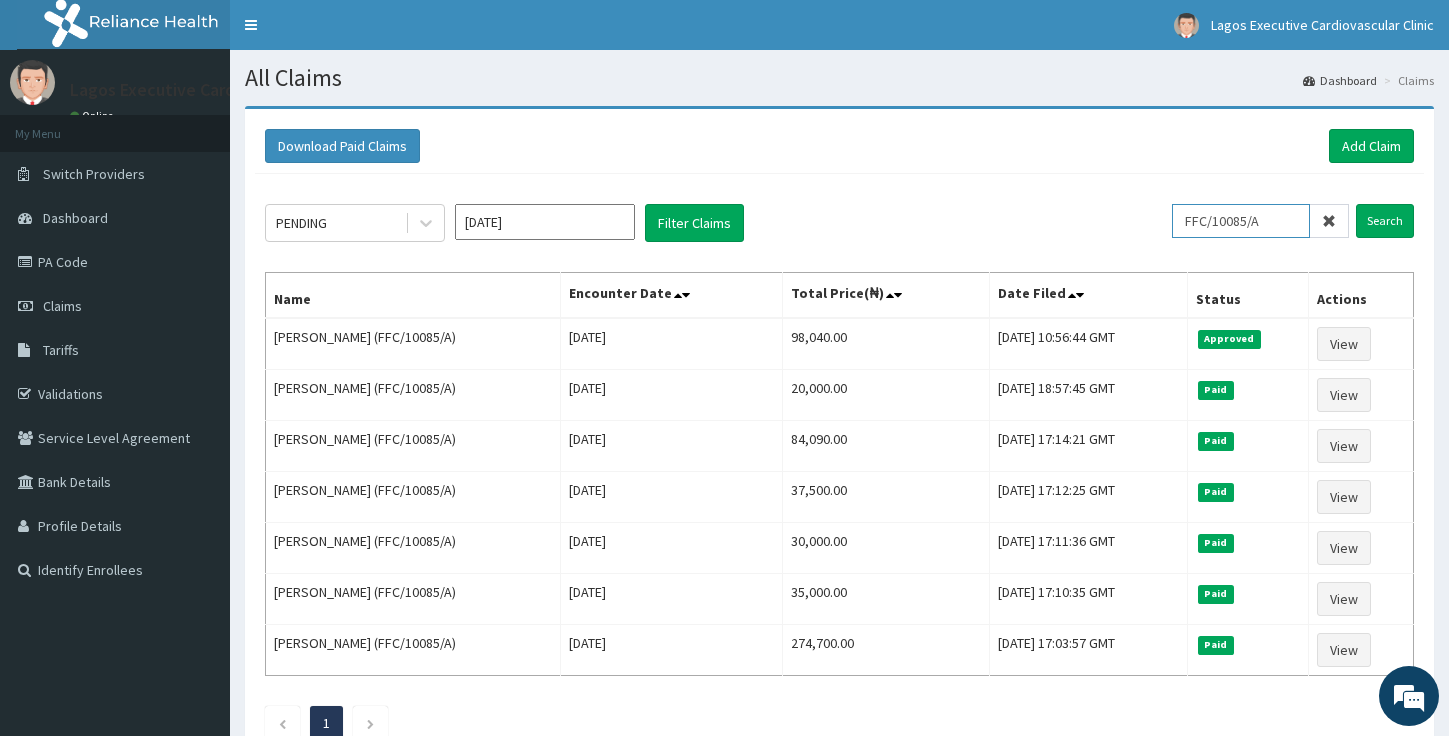 drag, startPoint x: 1297, startPoint y: 220, endPoint x: 919, endPoint y: 137, distance: 387.00516 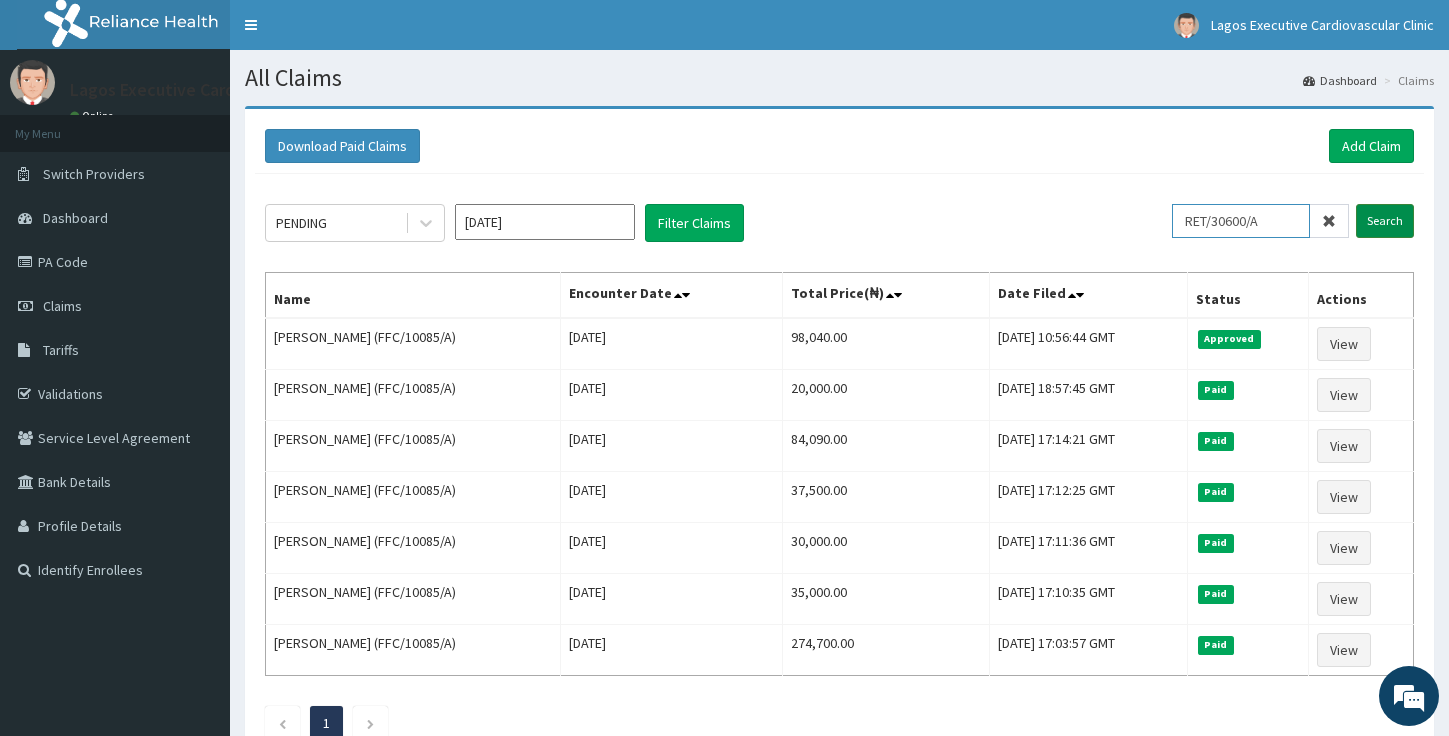 type on "RET/30600/A" 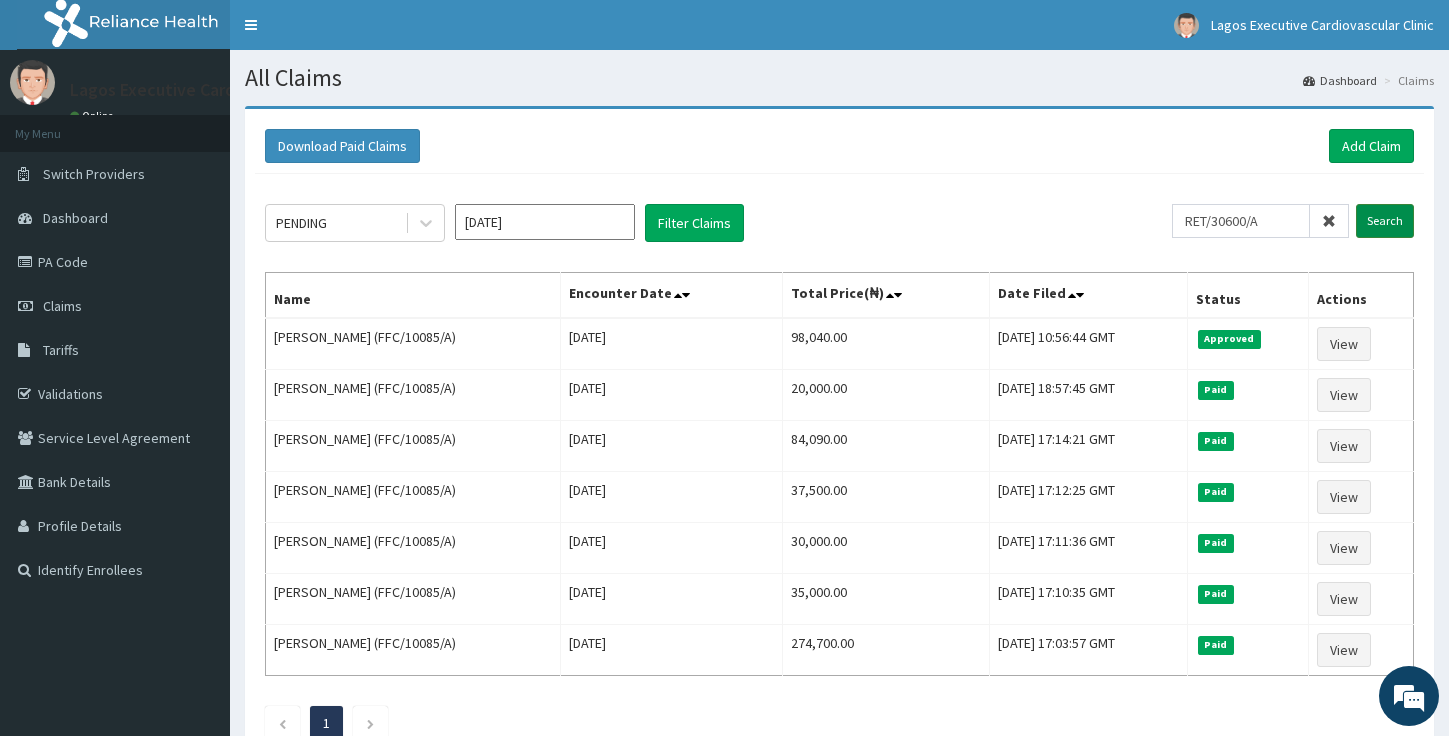 click on "Search" at bounding box center (1385, 221) 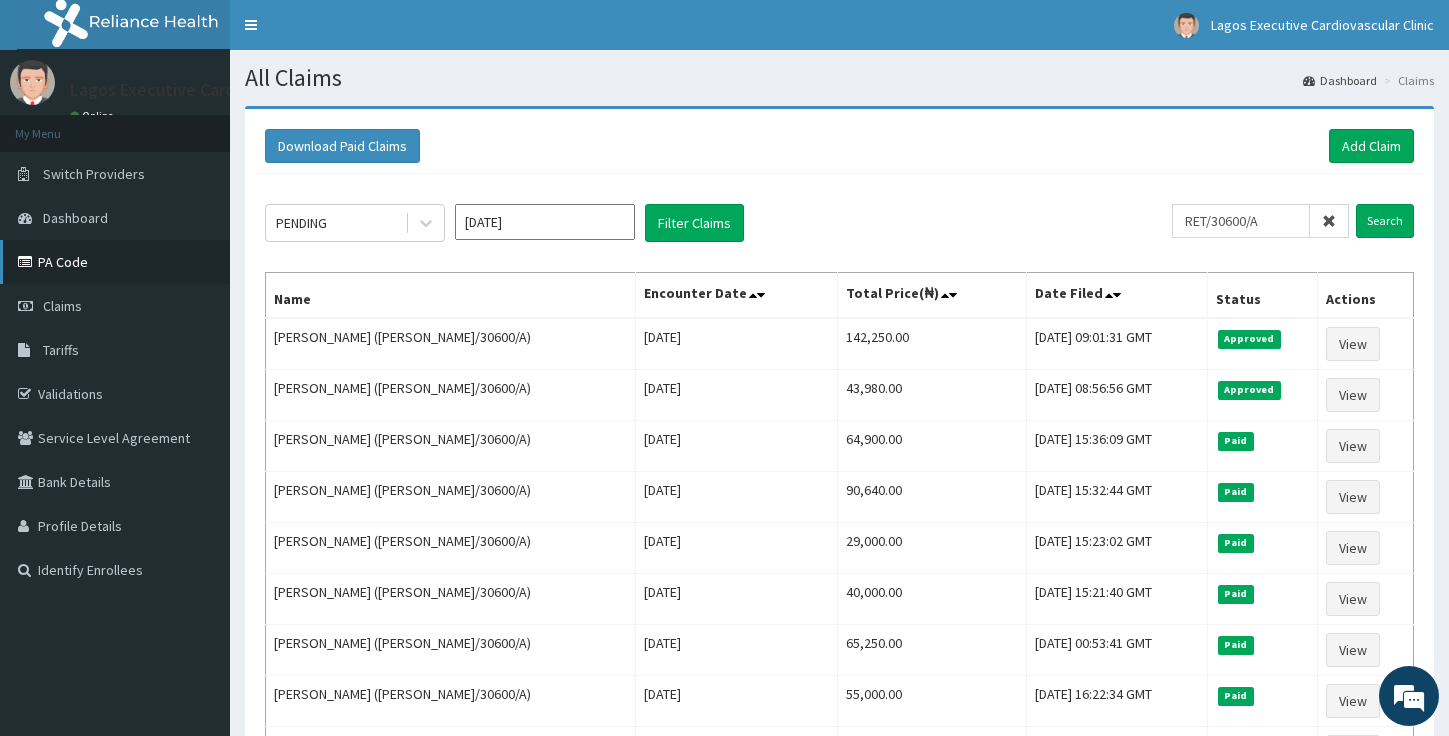 click on "PA Code" at bounding box center (115, 262) 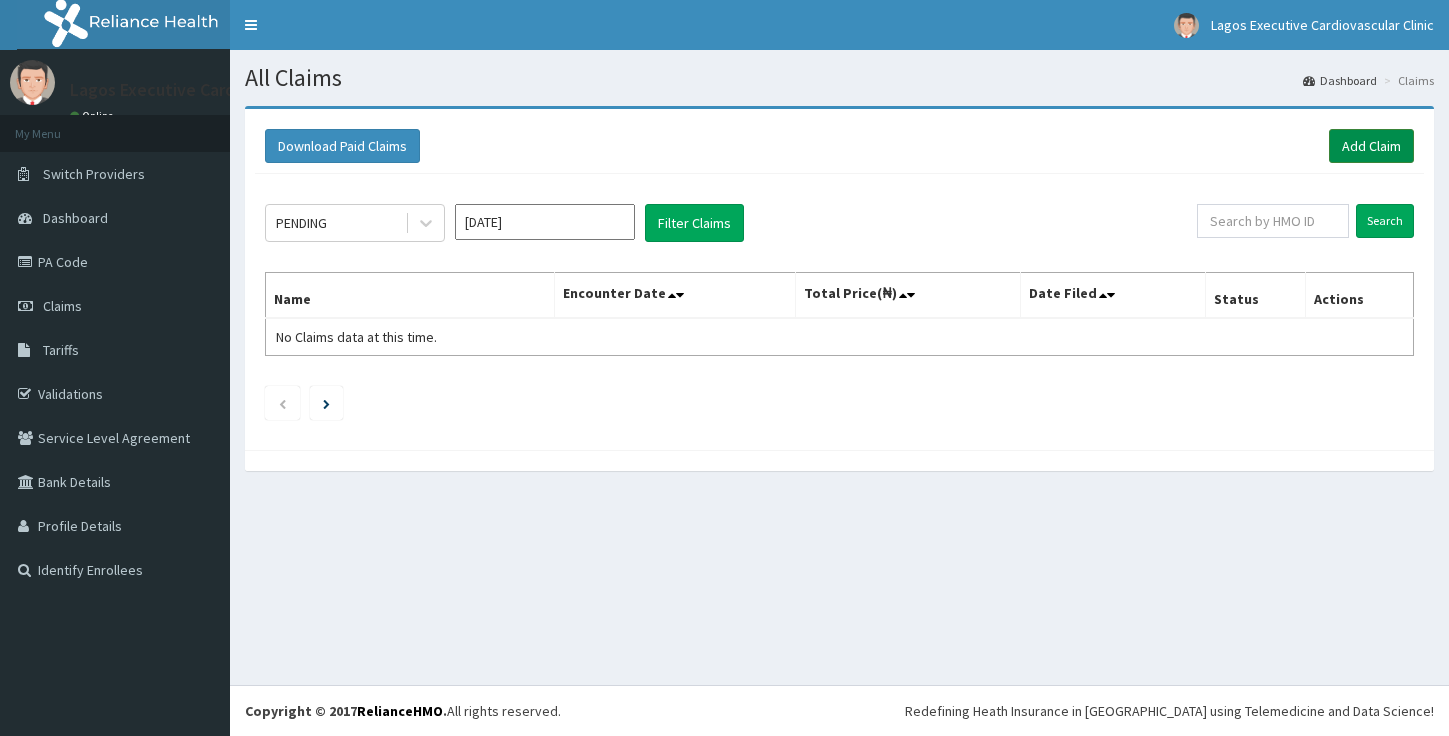 scroll, scrollTop: 0, scrollLeft: 0, axis: both 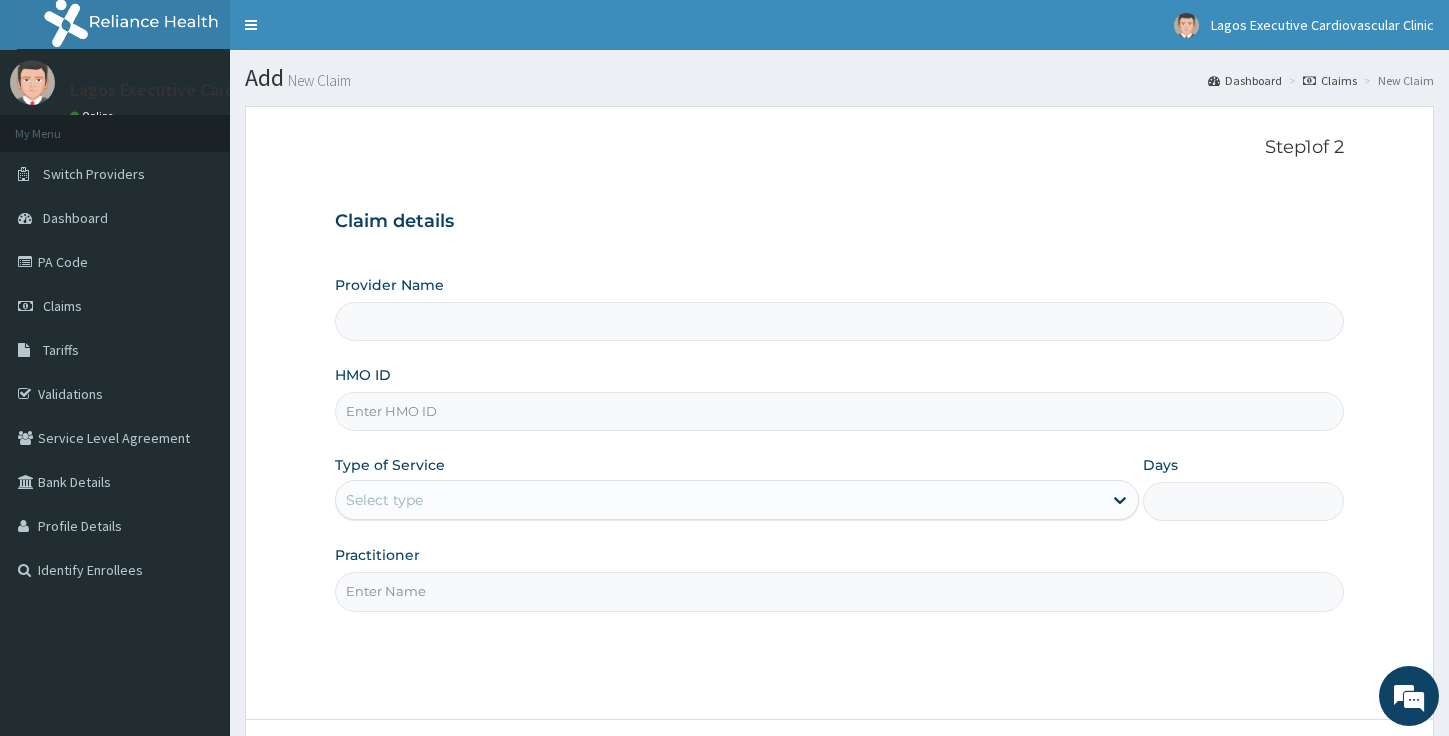 type on "Lagos executive cardiovascular clinic (LECC)" 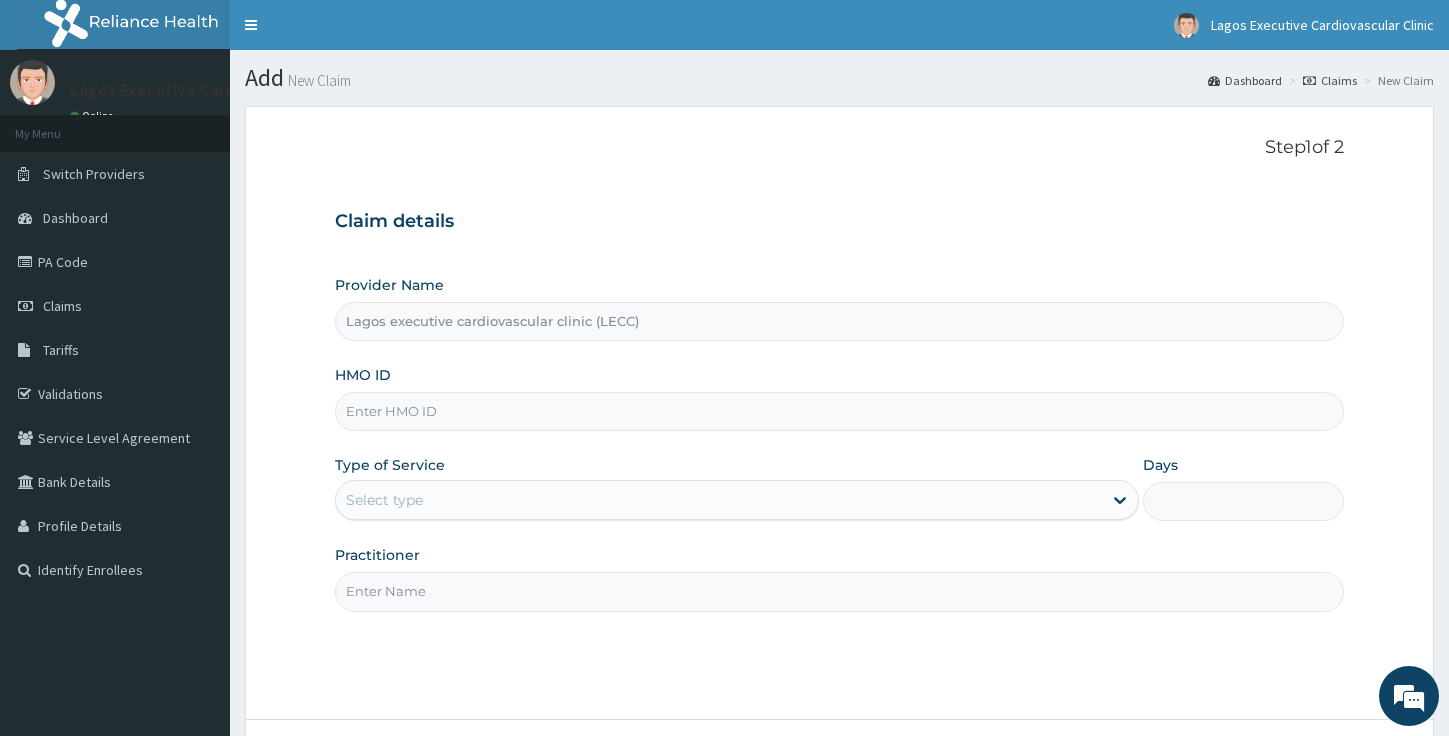 click on "HMO ID" at bounding box center [839, 411] 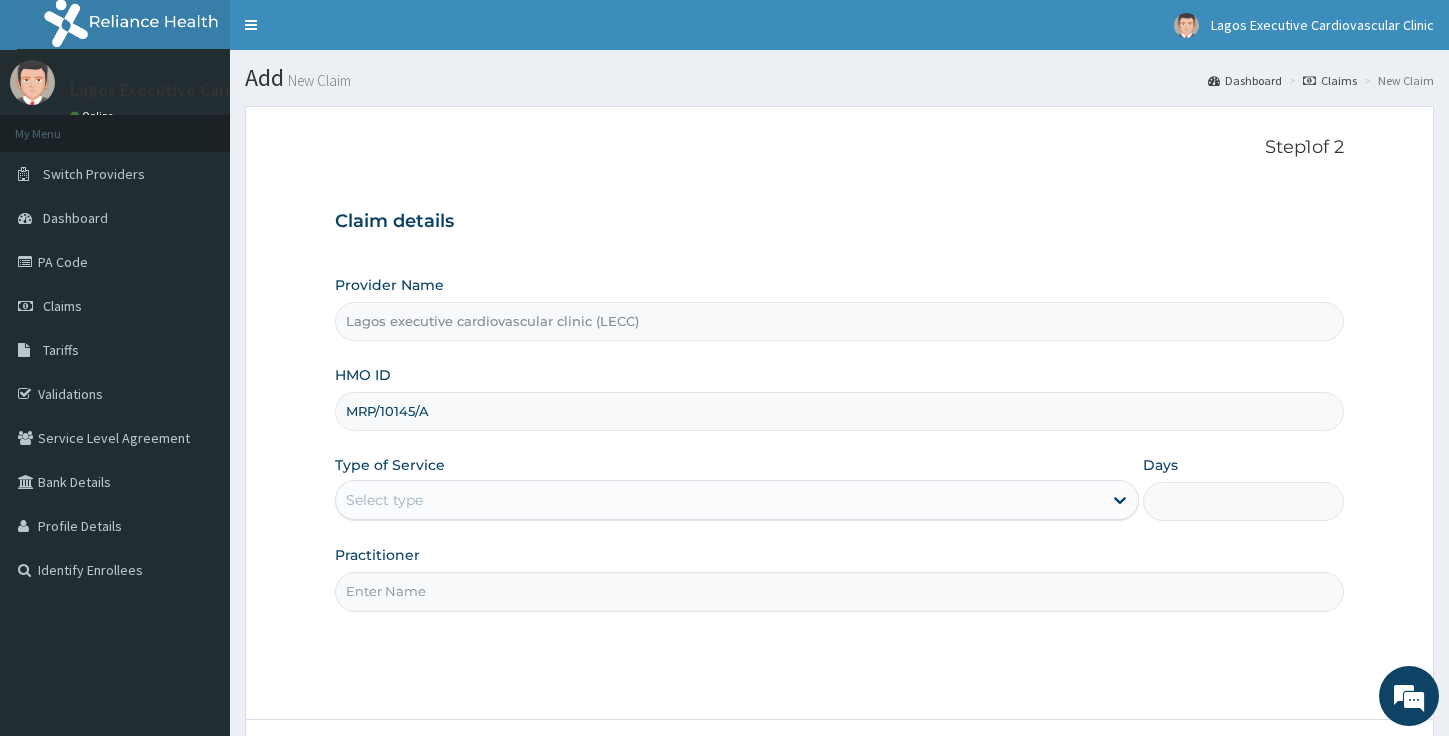type on "MRP/10145/A" 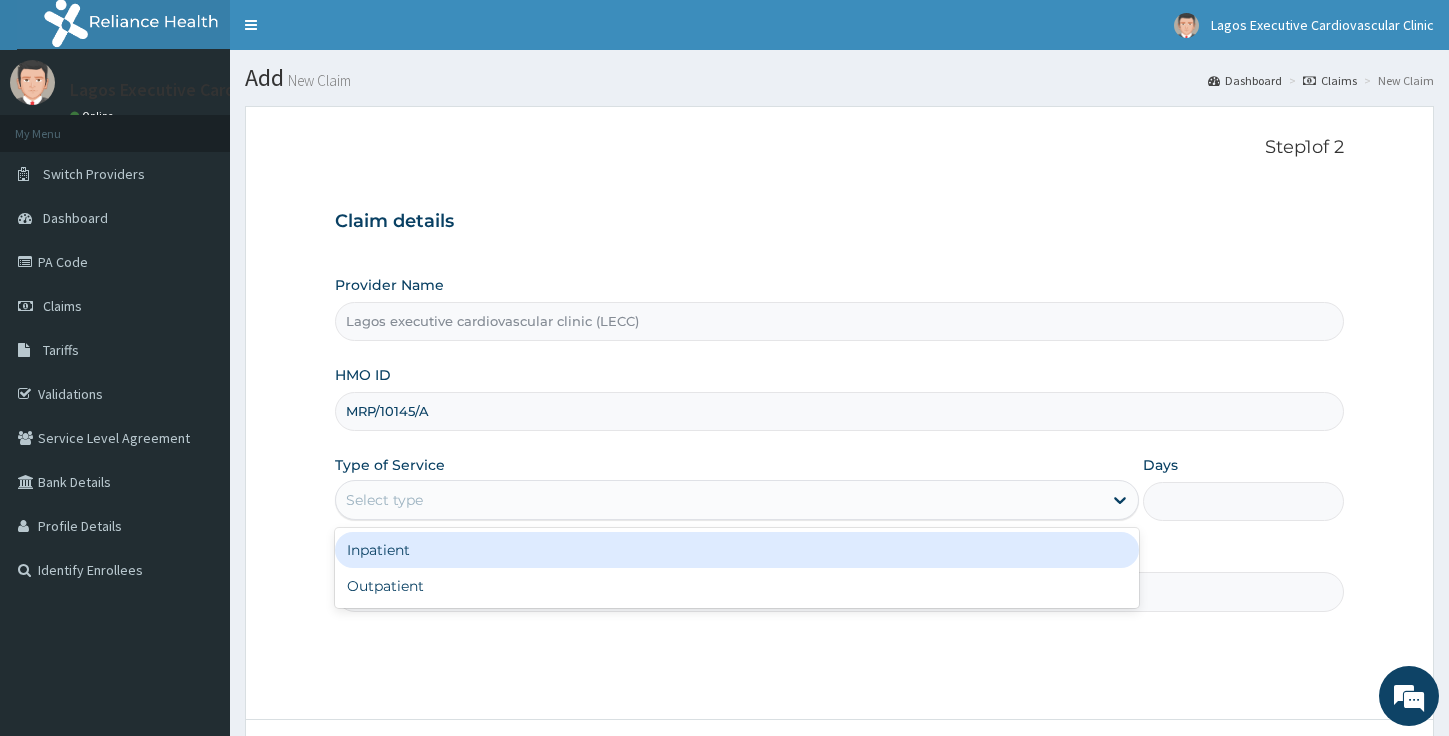 click on "Select type" at bounding box center [719, 500] 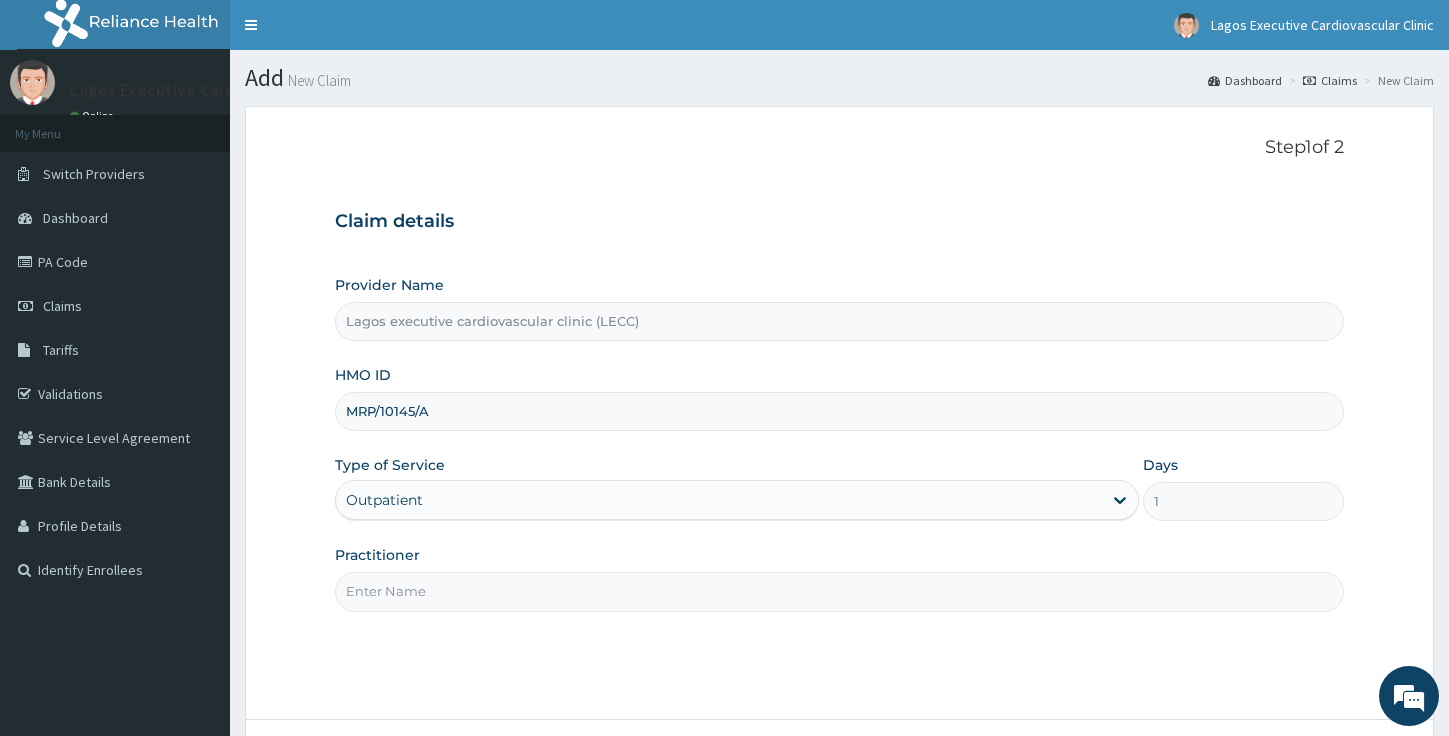 click on "Practitioner" at bounding box center (839, 591) 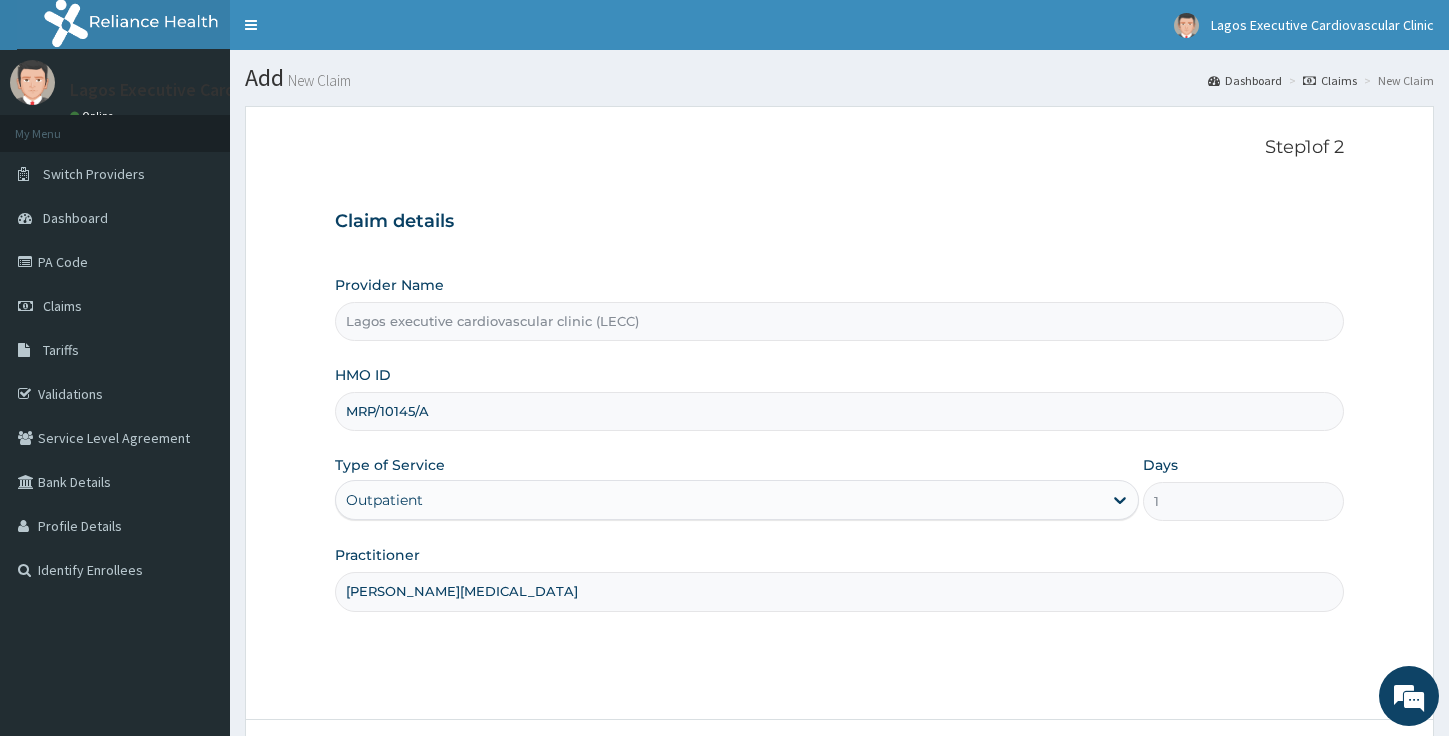 scroll, scrollTop: 163, scrollLeft: 0, axis: vertical 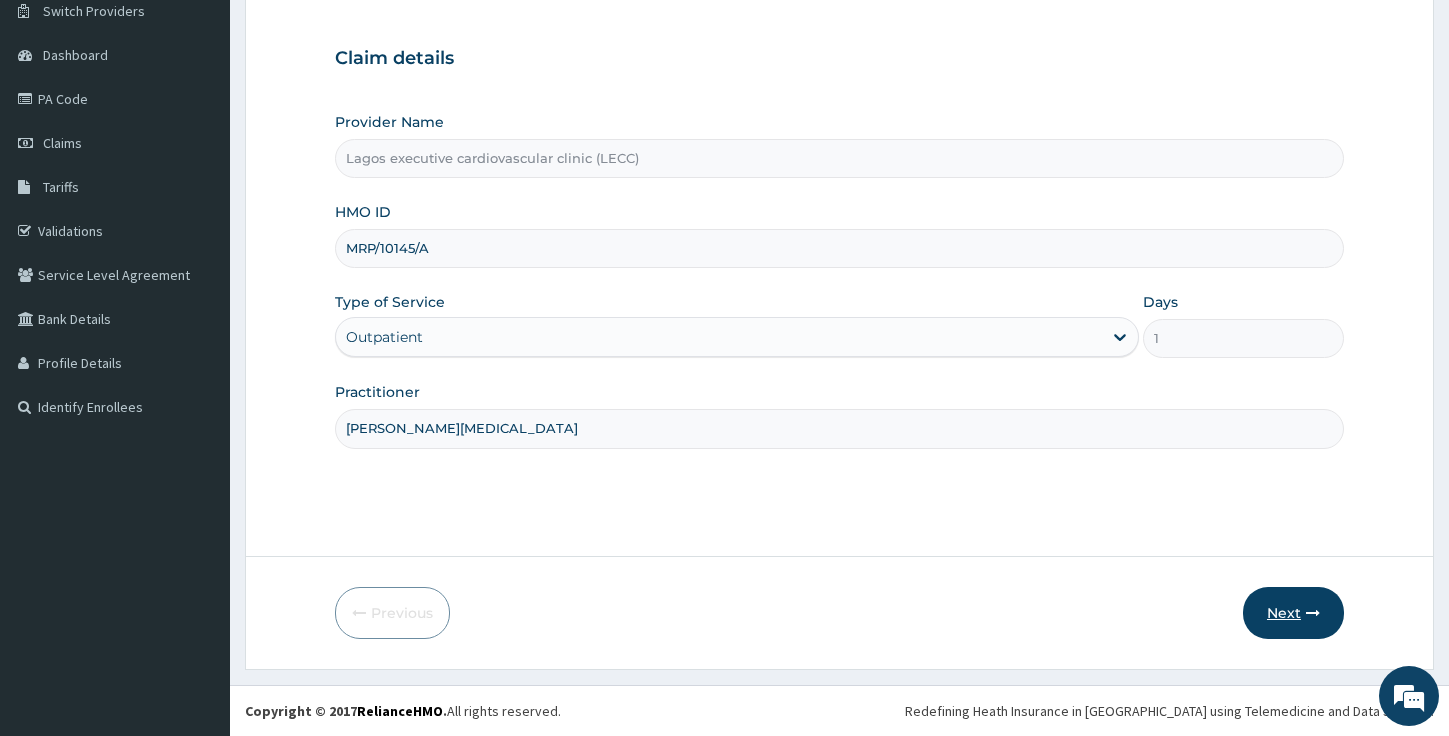 type on "dr alli" 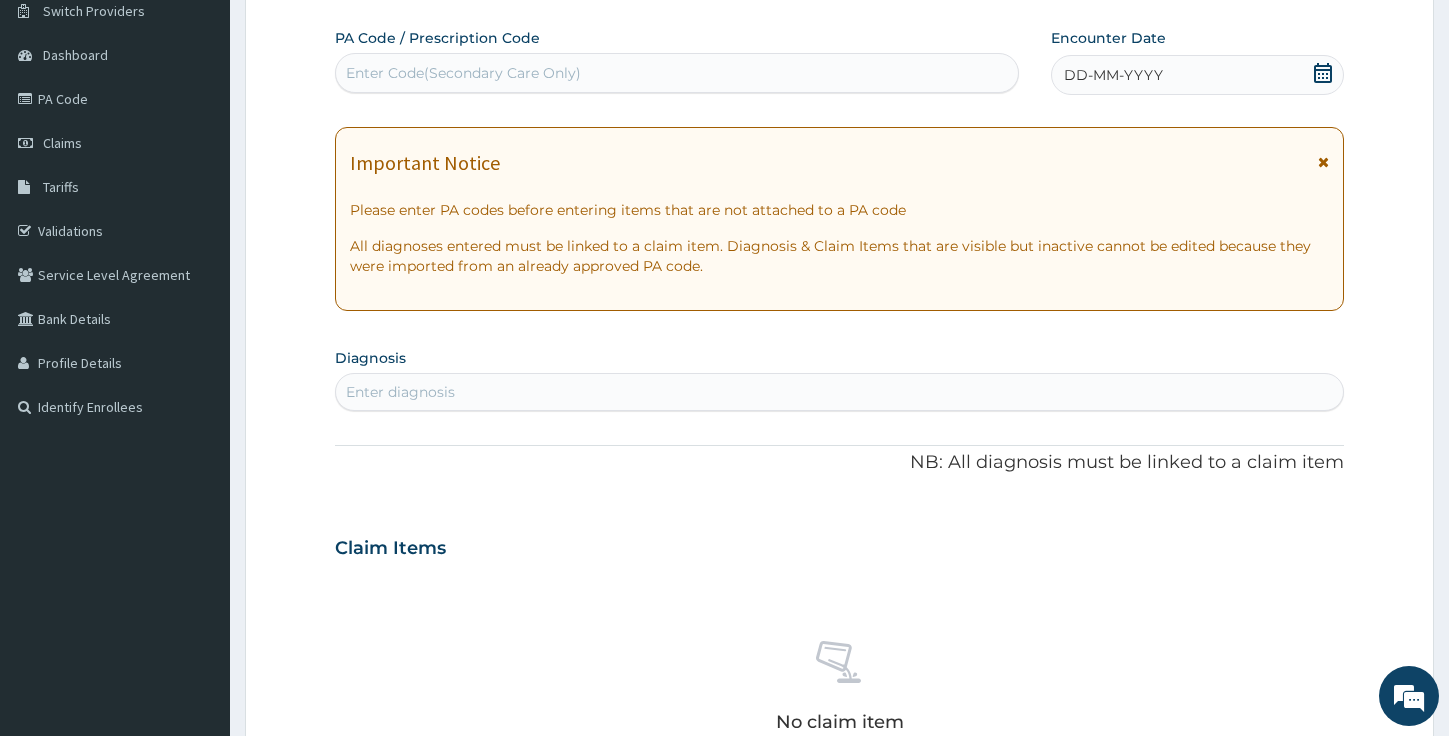 scroll, scrollTop: 0, scrollLeft: 0, axis: both 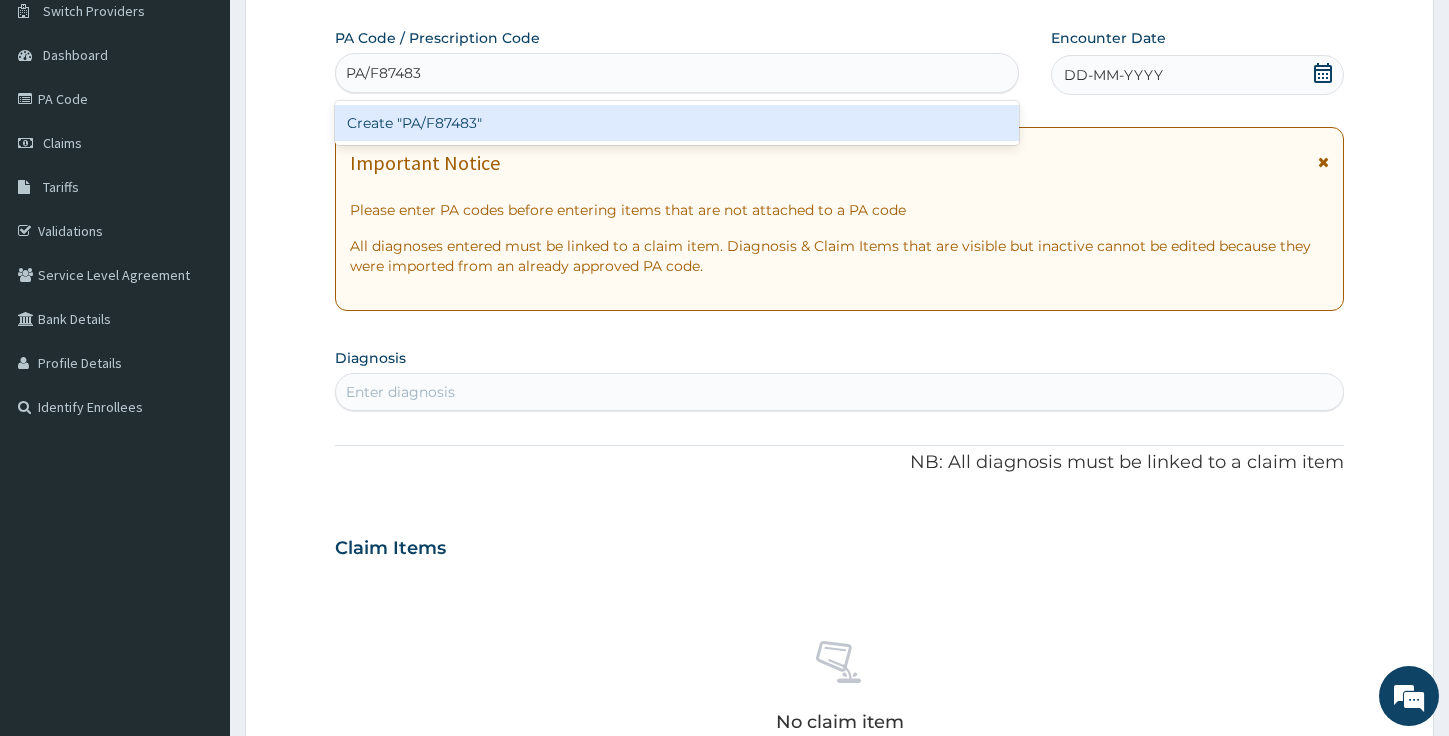 click on "Create "PA/F87483"" at bounding box center [677, 123] 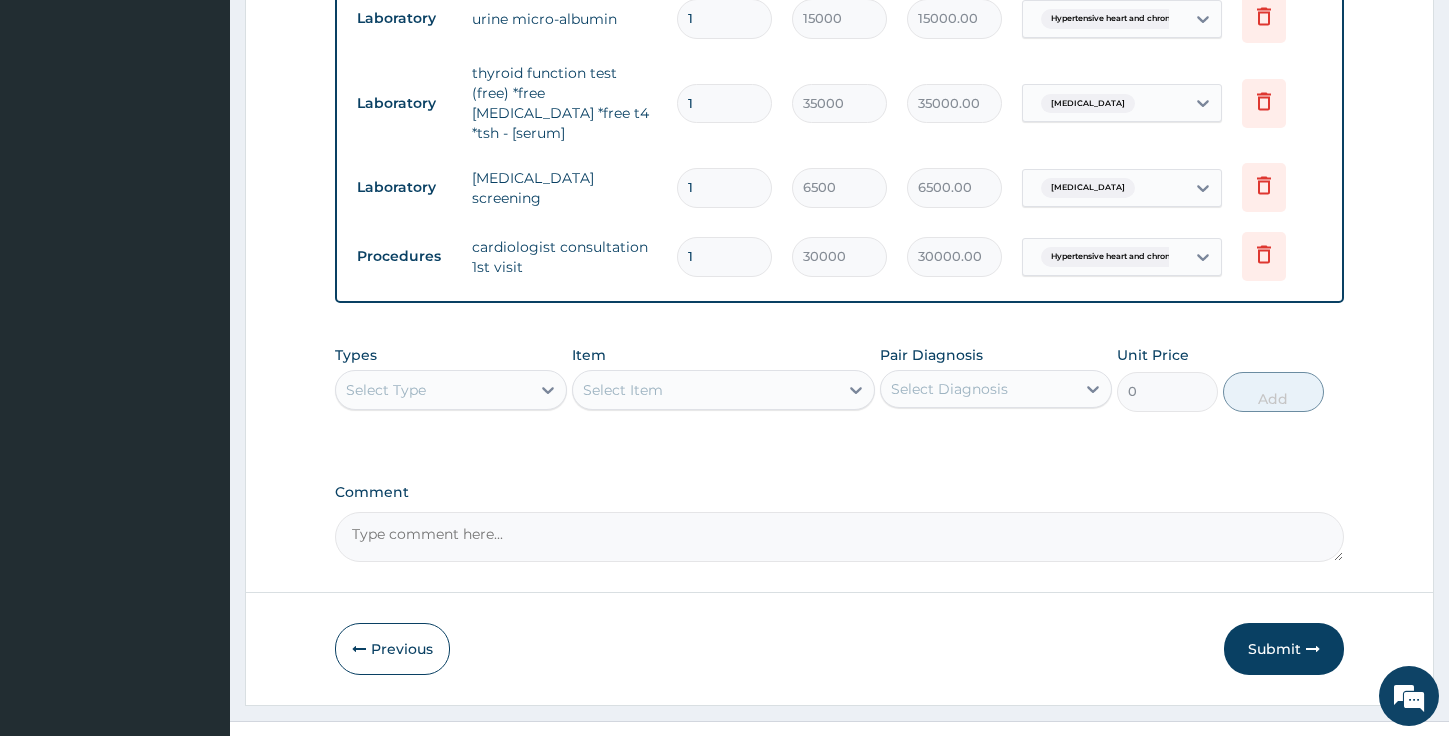 scroll, scrollTop: 2176, scrollLeft: 0, axis: vertical 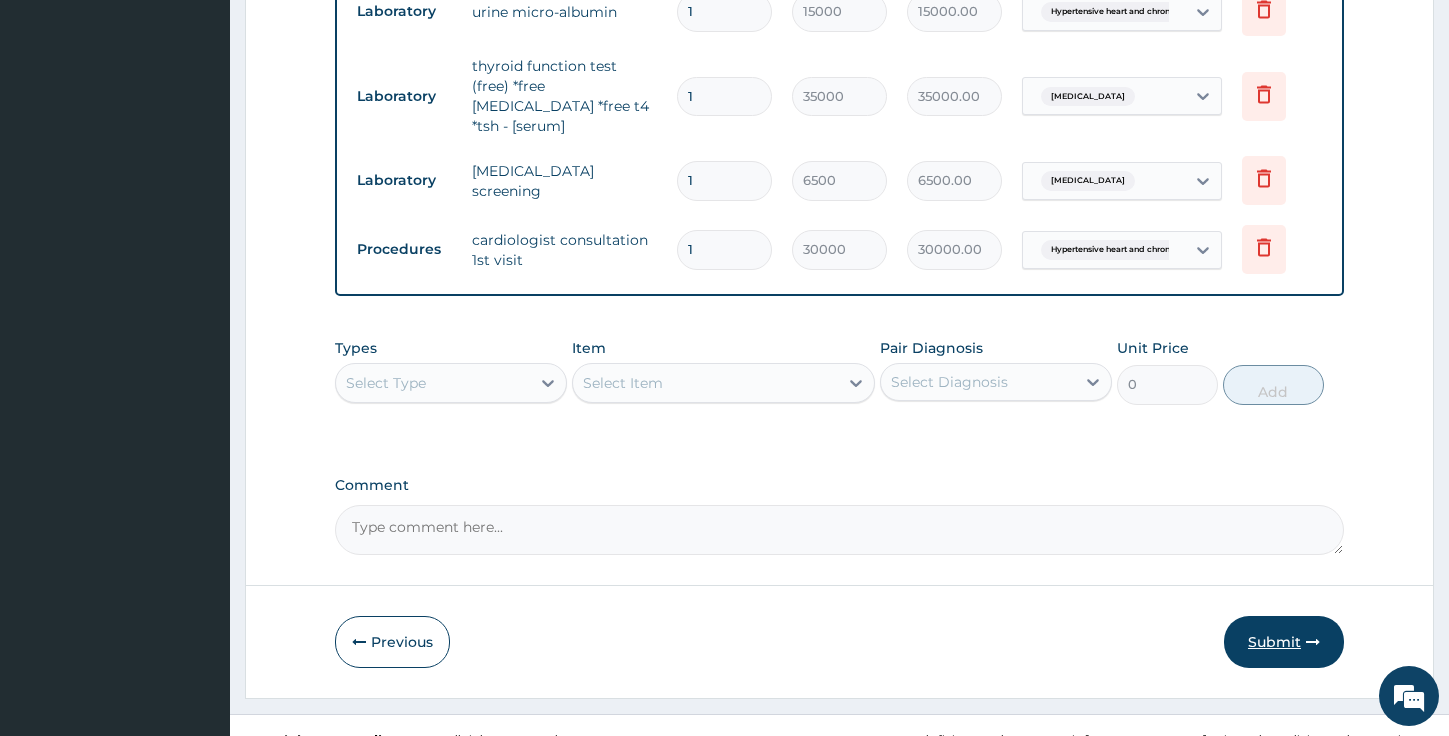 click on "Submit" at bounding box center [1284, 642] 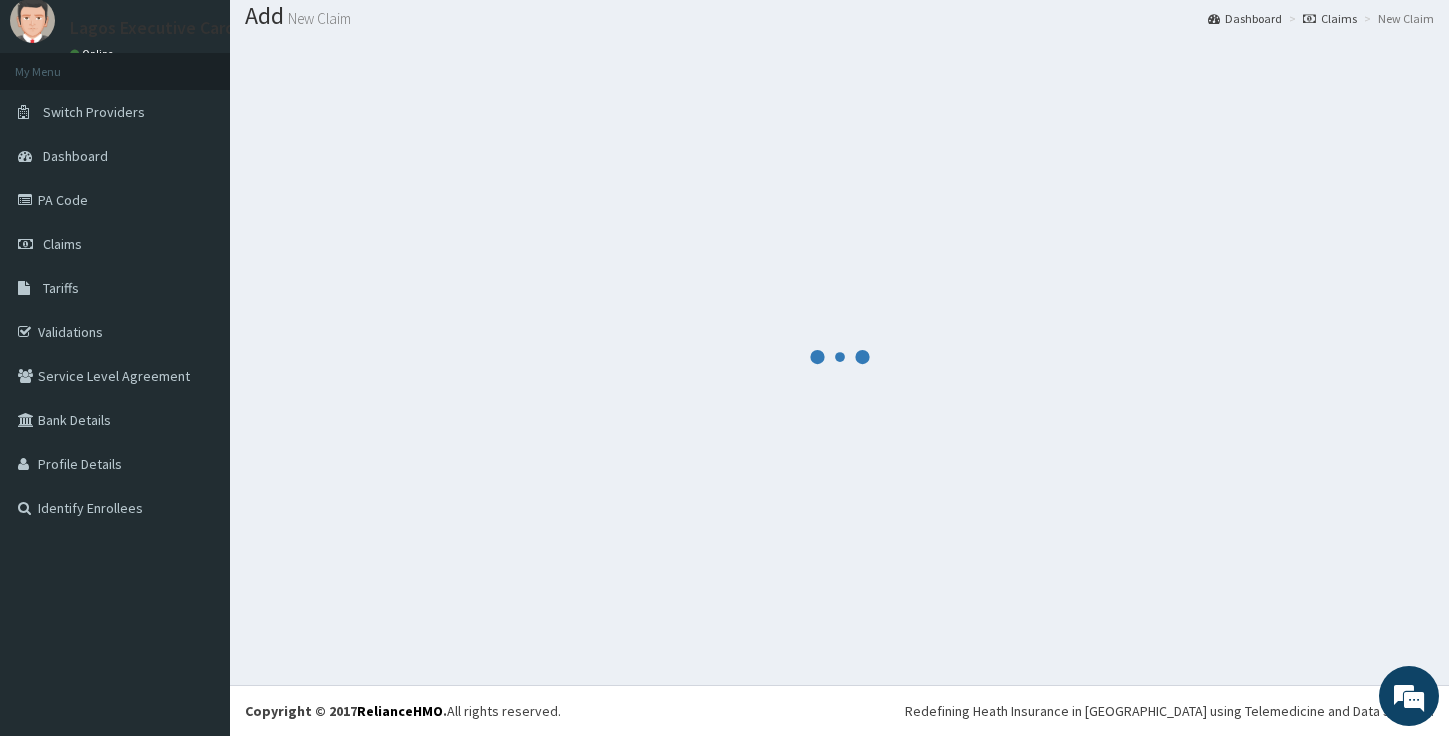 scroll, scrollTop: 62, scrollLeft: 0, axis: vertical 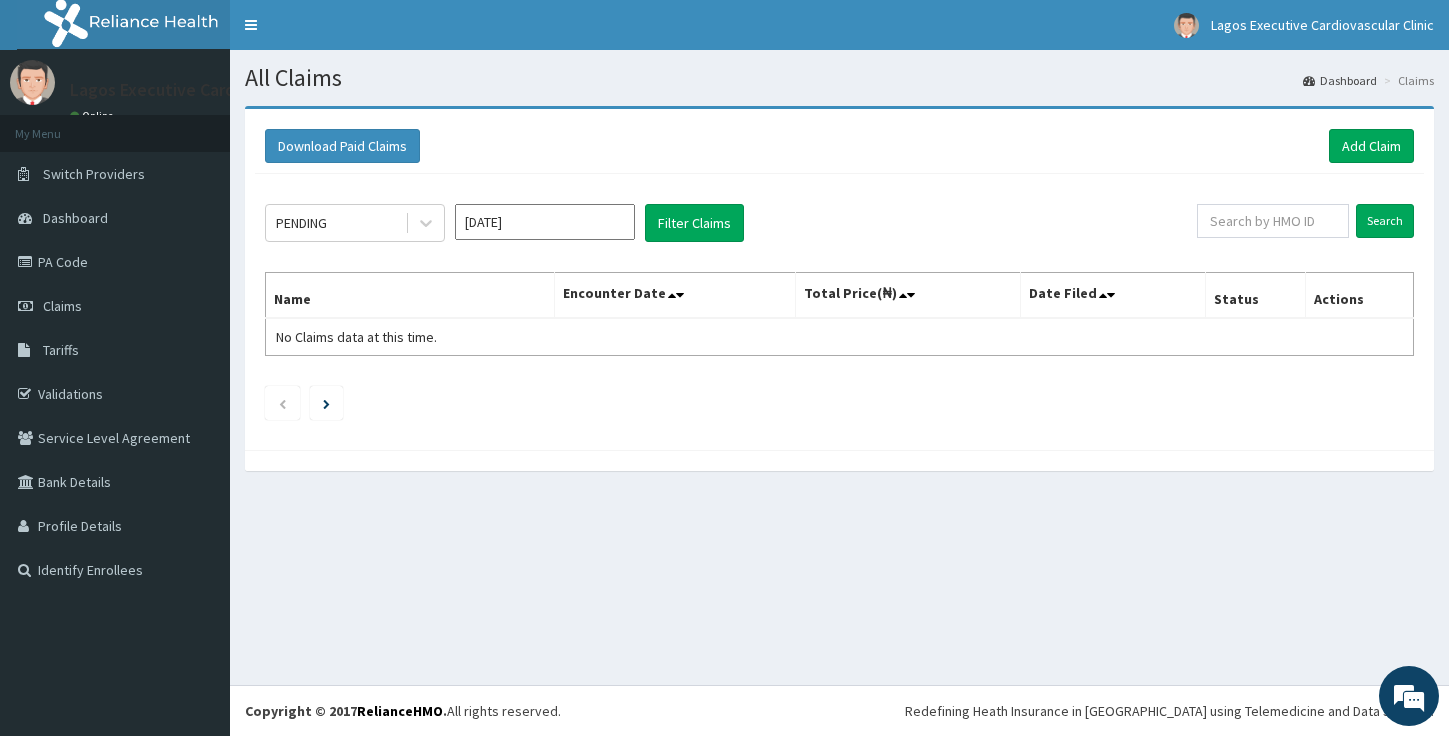 click on "[DATE]" at bounding box center (545, 222) 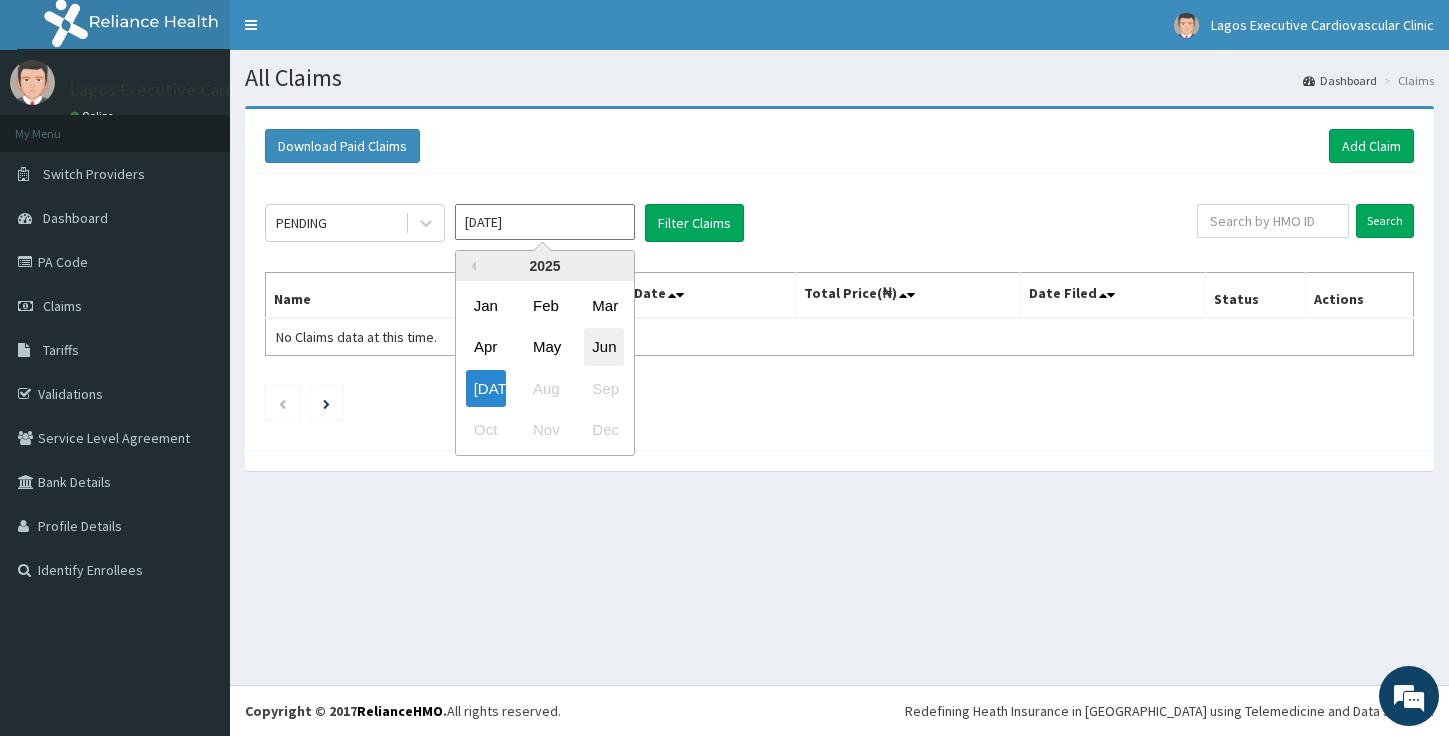 click on "Jun" at bounding box center (604, 347) 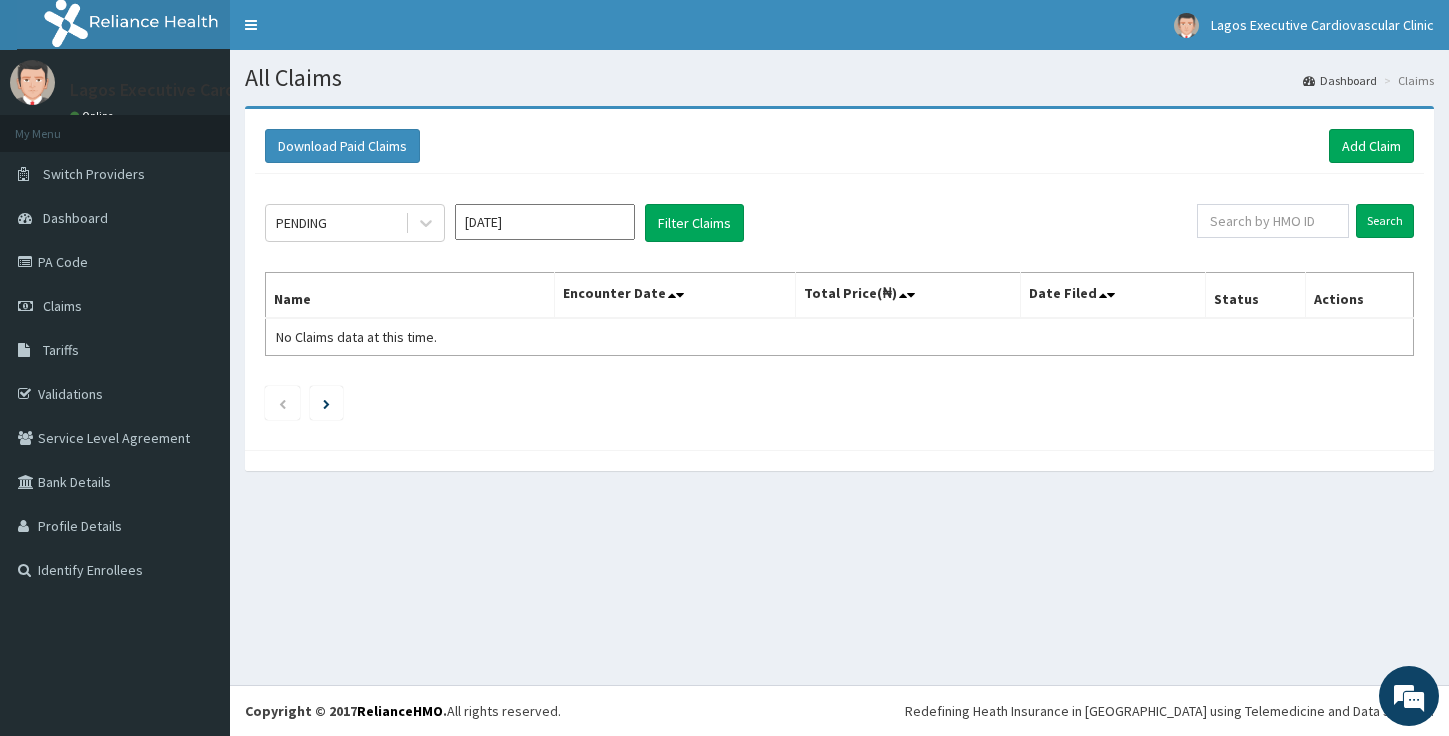 click on "PENDING [DATE] Filter Claims Search Name Encounter Date Total Price(₦) Date Filed Status Actions No Claims data at this time." 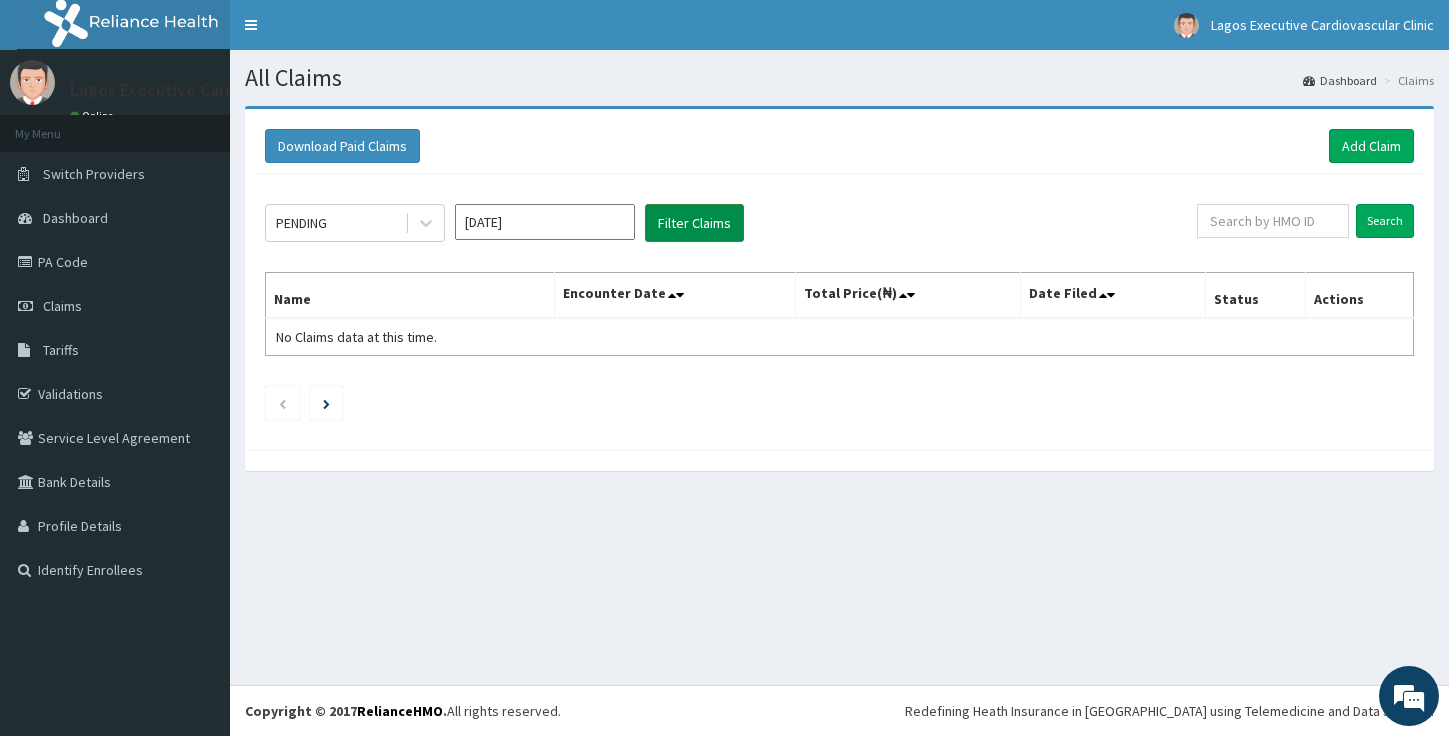 click on "Filter Claims" at bounding box center [694, 223] 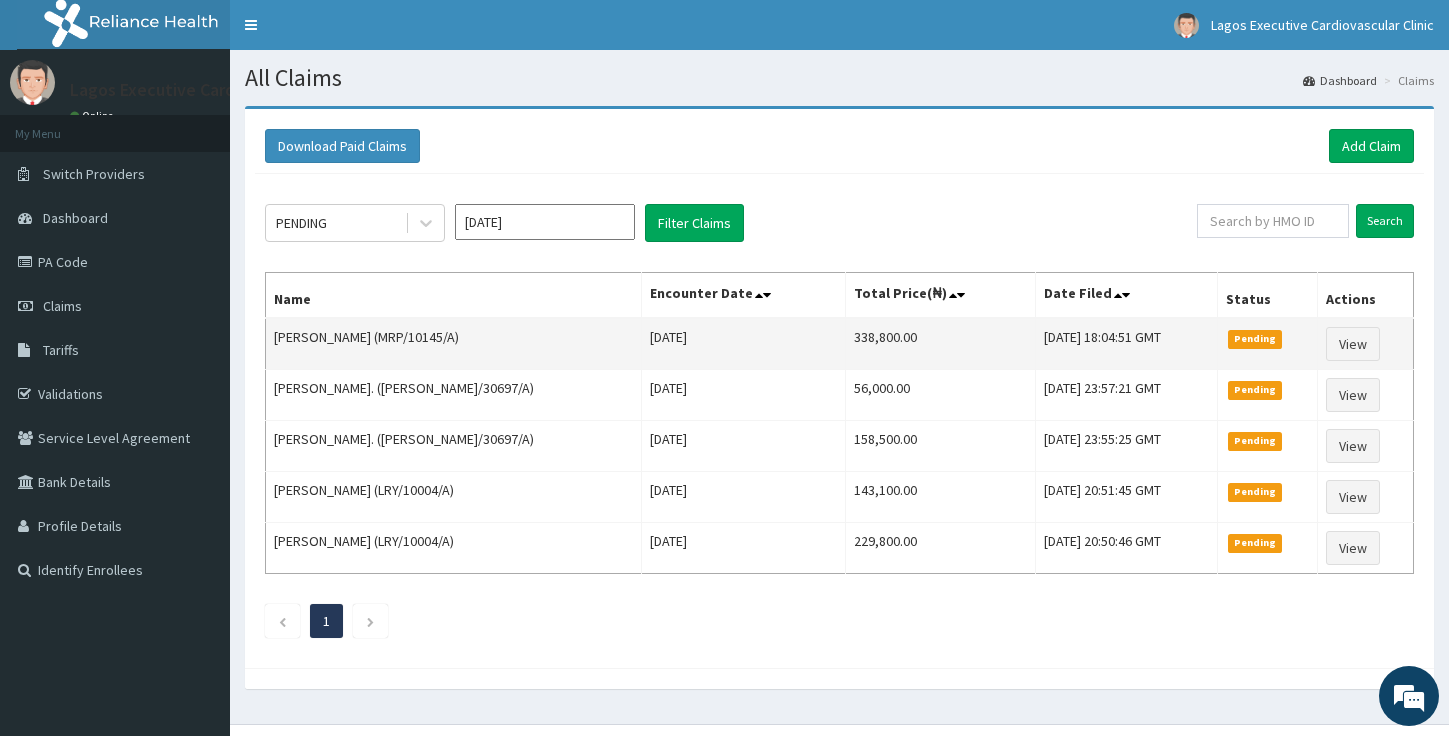 drag, startPoint x: 879, startPoint y: 339, endPoint x: 805, endPoint y: 335, distance: 74.10803 